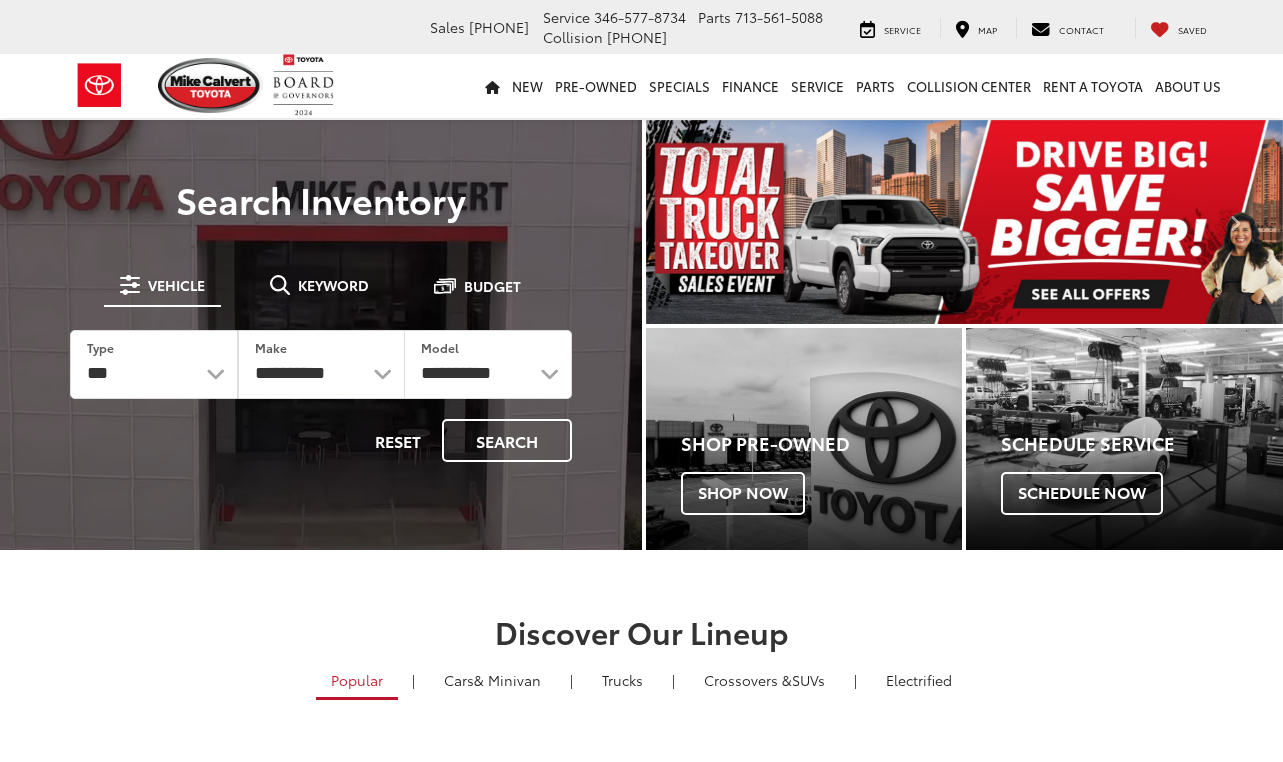 scroll, scrollTop: 0, scrollLeft: 0, axis: both 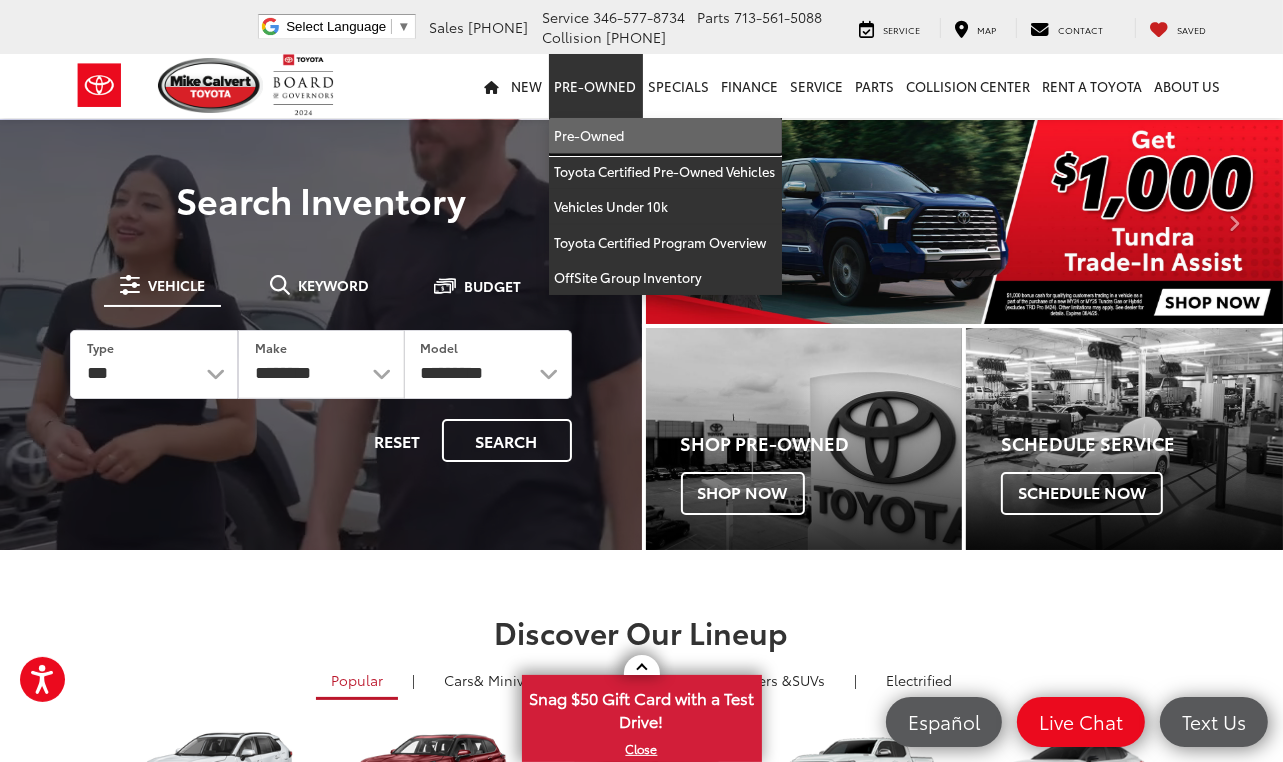 click on "Pre-Owned" at bounding box center (665, 136) 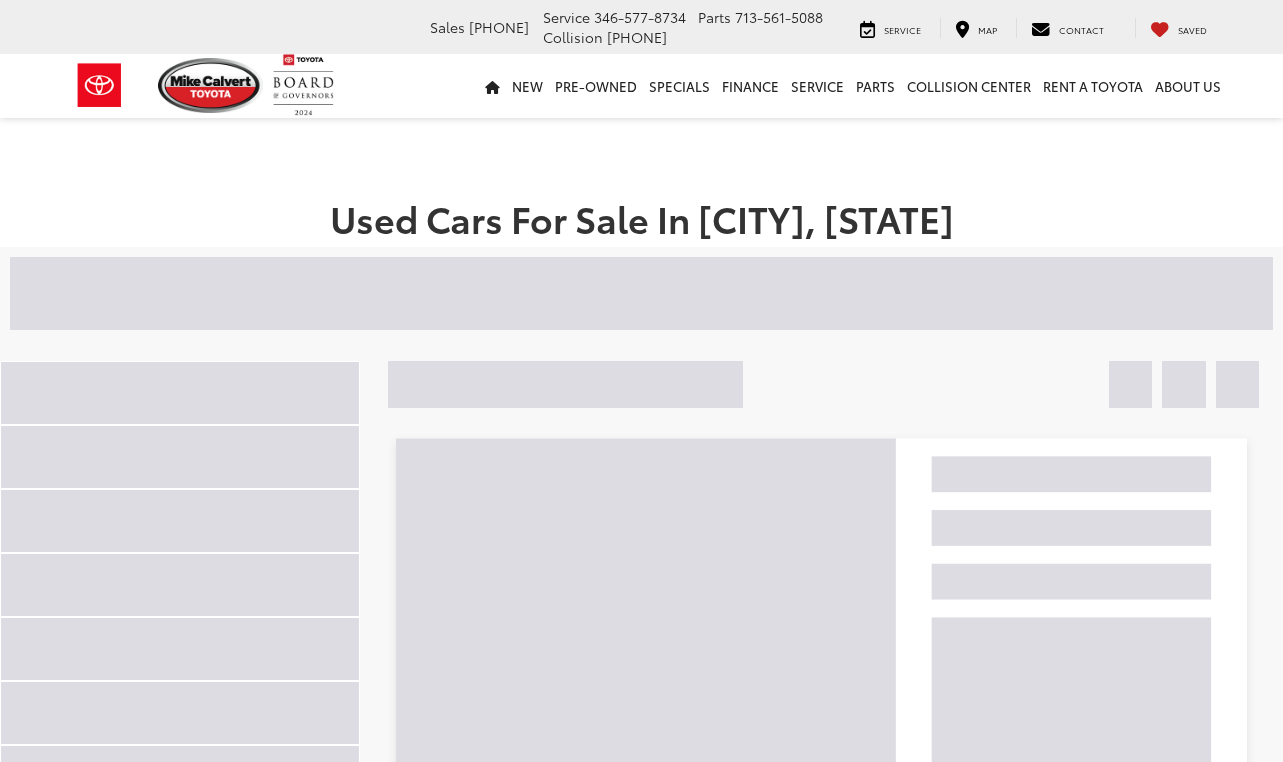 scroll, scrollTop: 0, scrollLeft: 0, axis: both 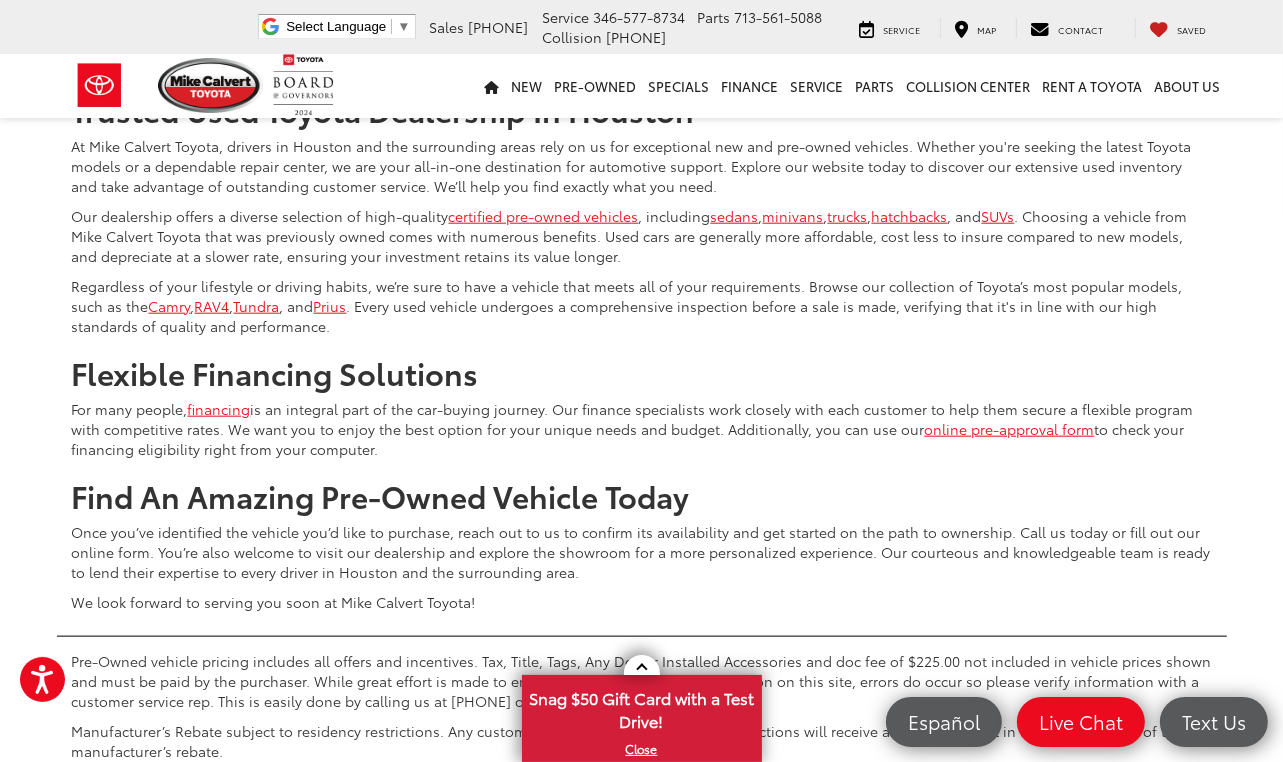 click on "2" at bounding box center (897, 14) 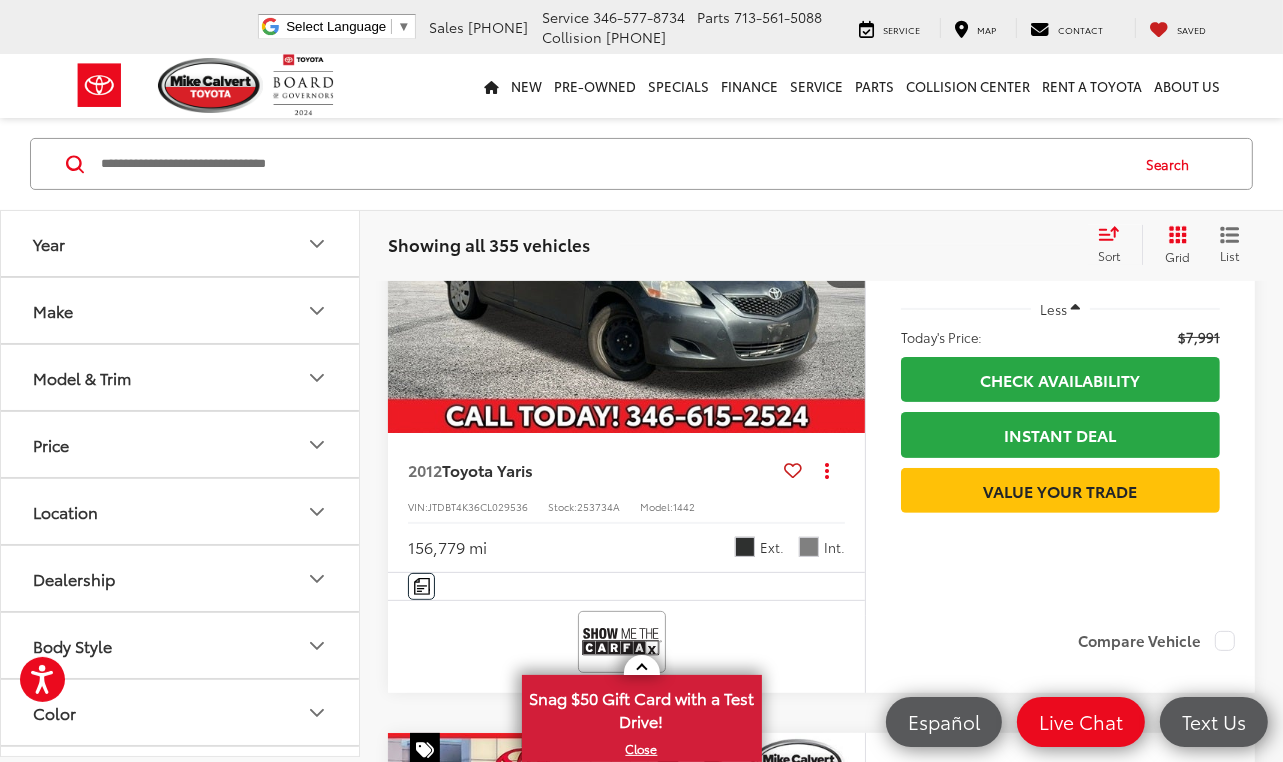 scroll, scrollTop: 362, scrollLeft: 0, axis: vertical 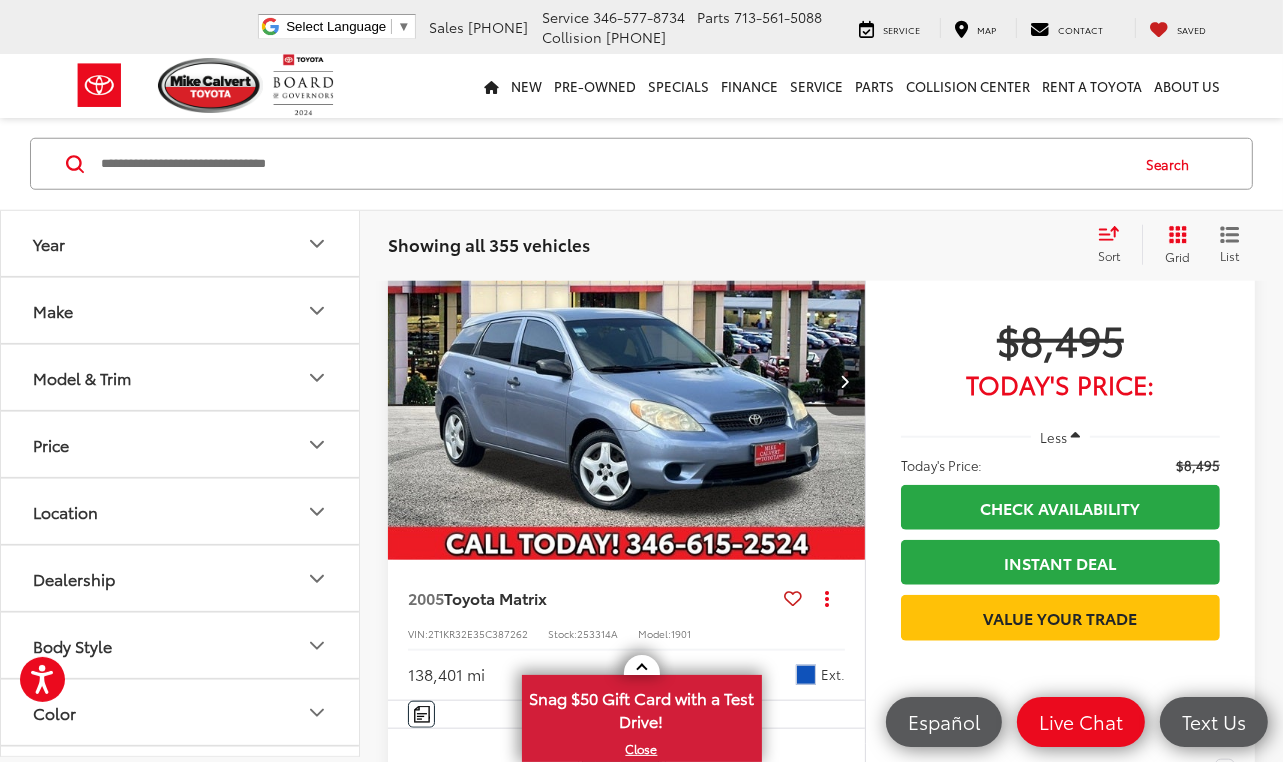 click at bounding box center (627, 382) 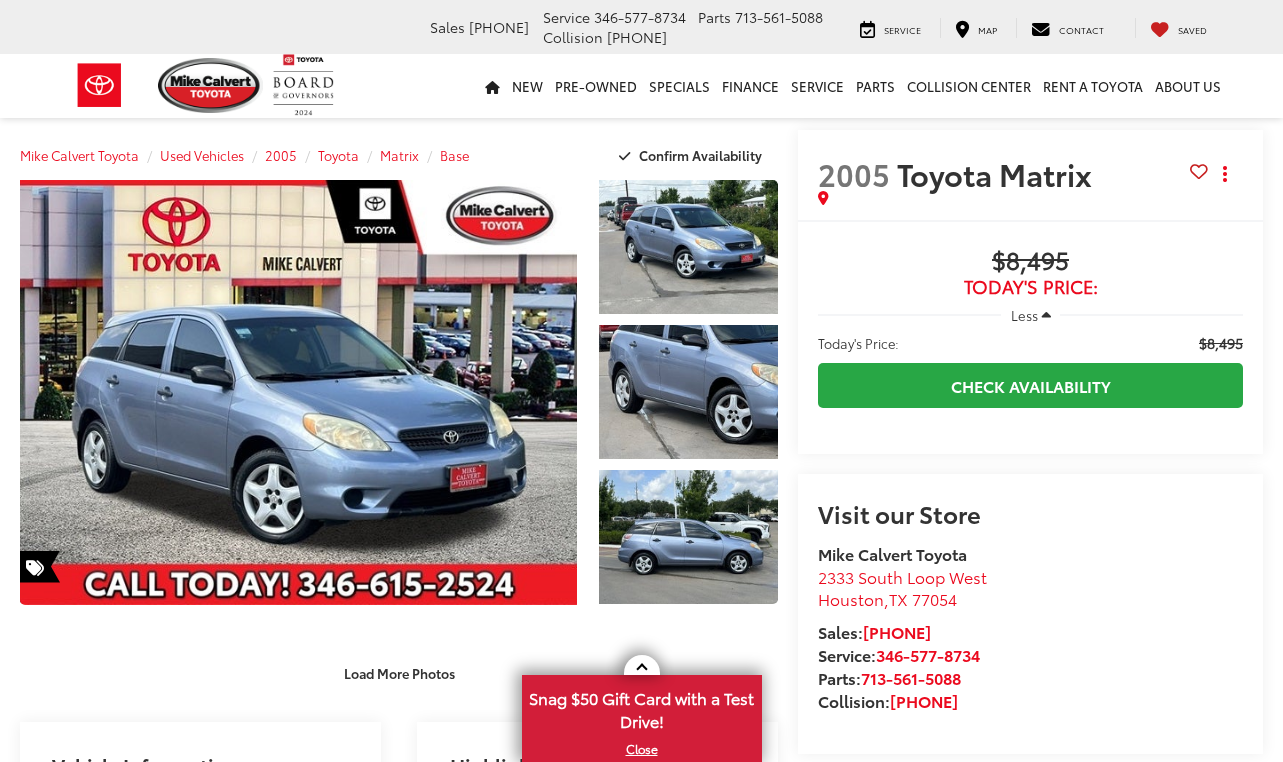 scroll, scrollTop: 0, scrollLeft: 0, axis: both 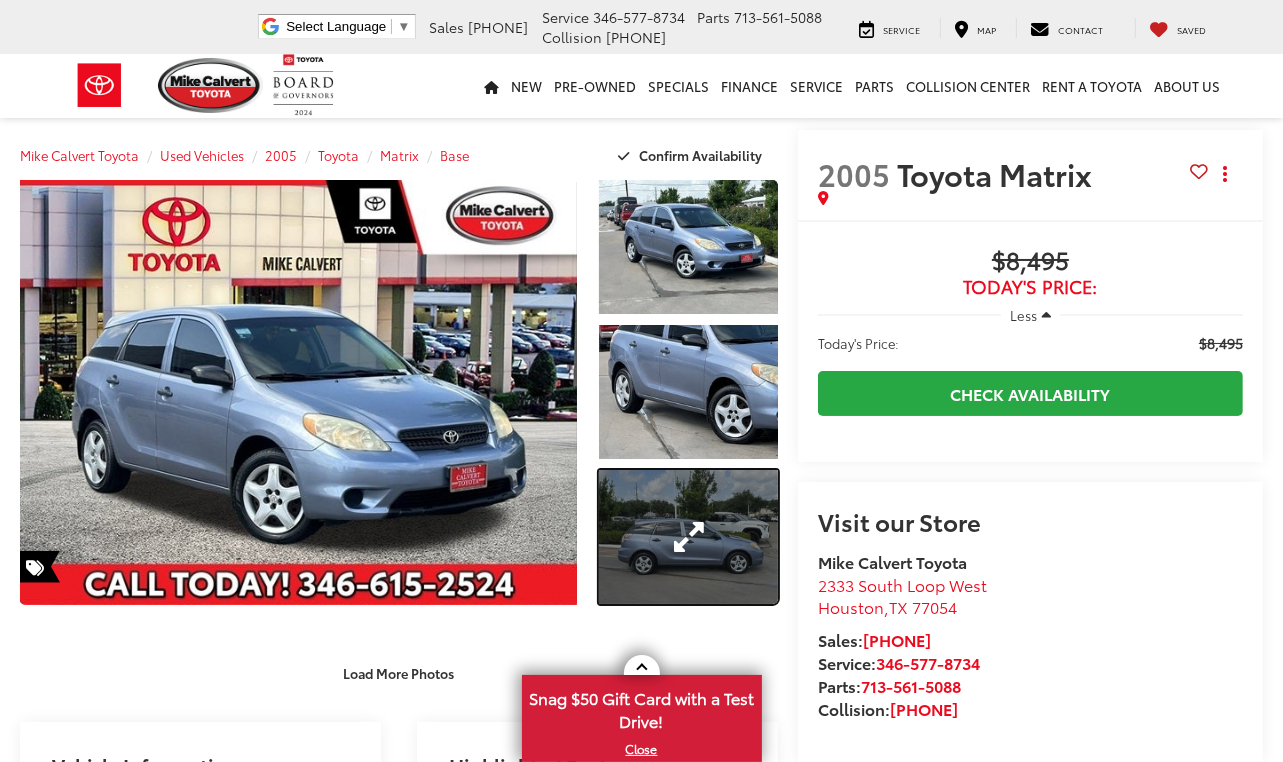 click at bounding box center (688, 537) 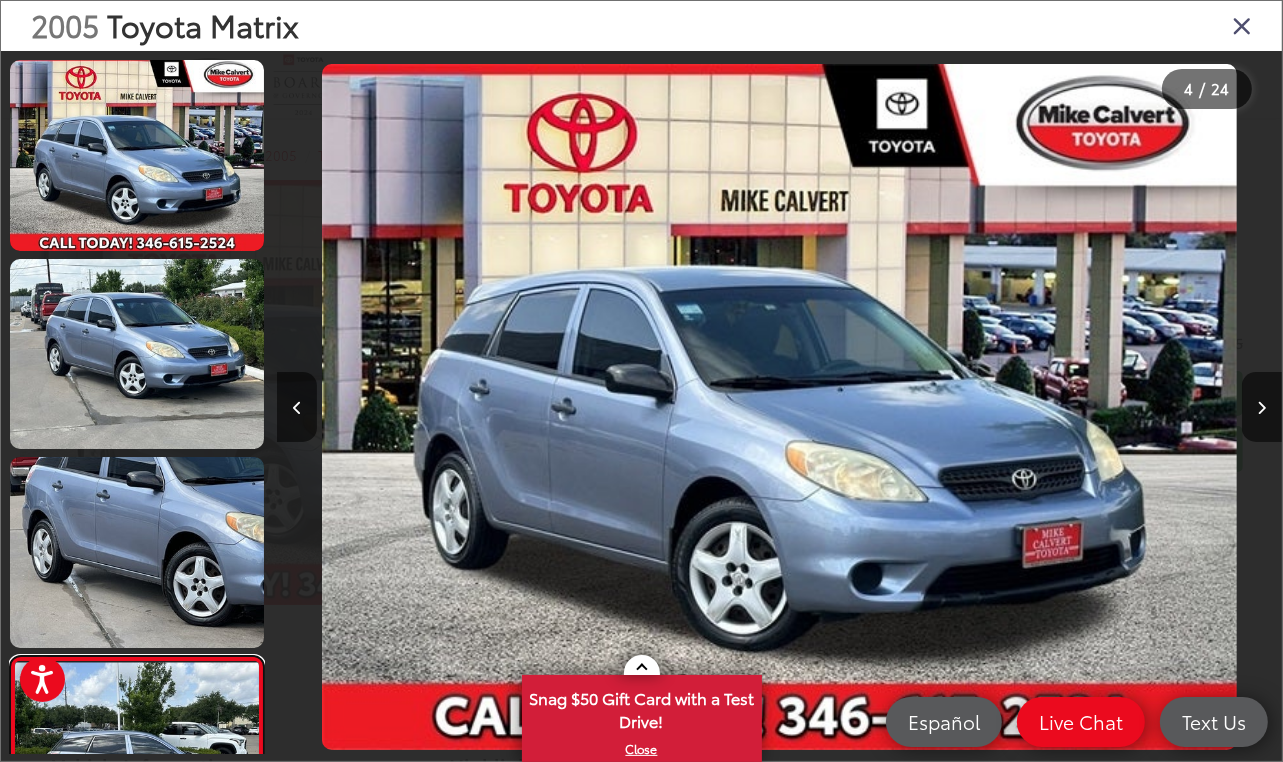 scroll, scrollTop: 339, scrollLeft: 0, axis: vertical 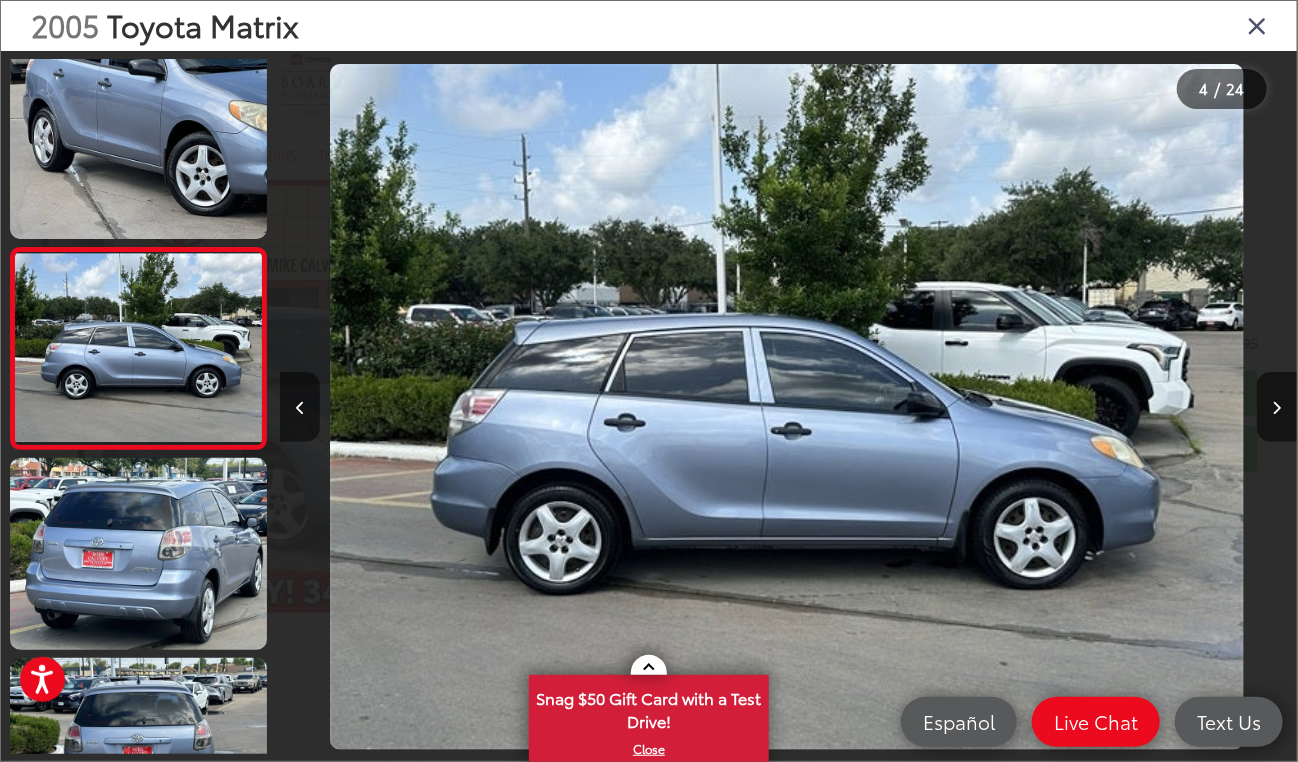 click at bounding box center (300, 407) 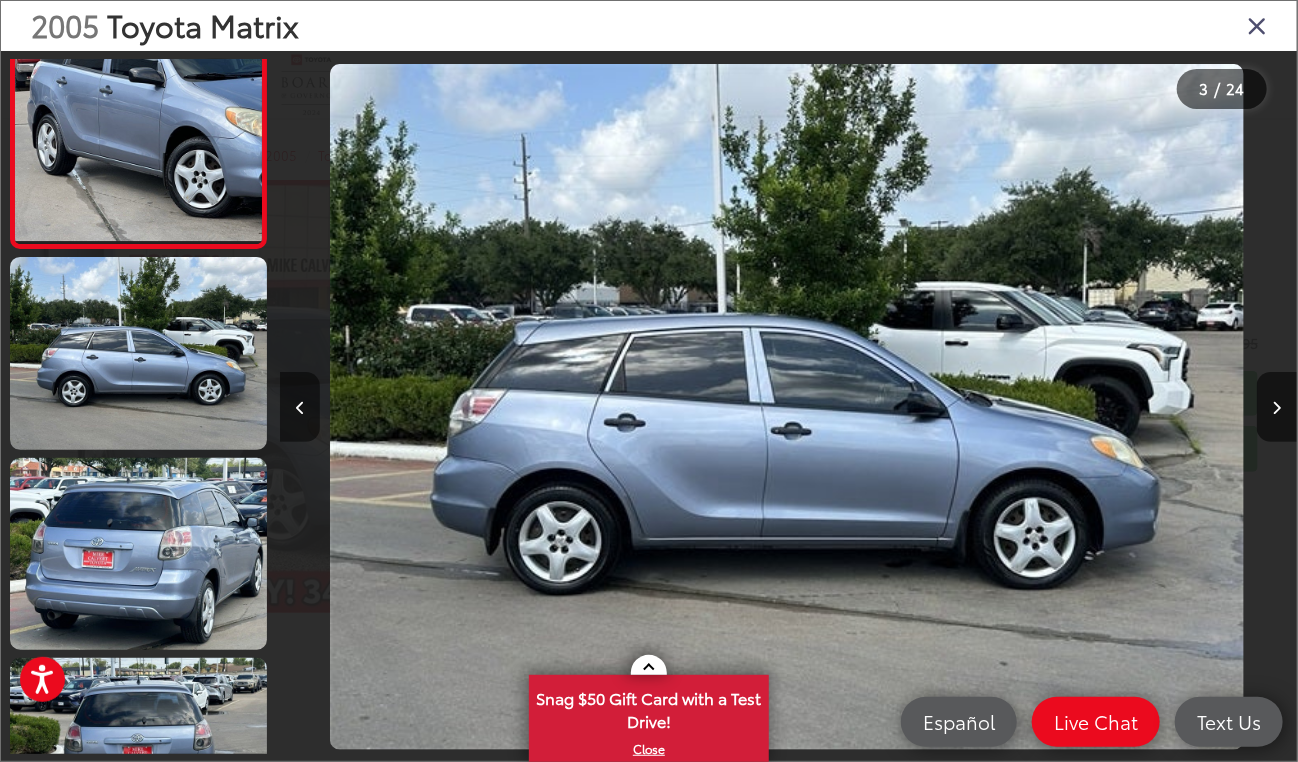 scroll, scrollTop: 360, scrollLeft: 0, axis: vertical 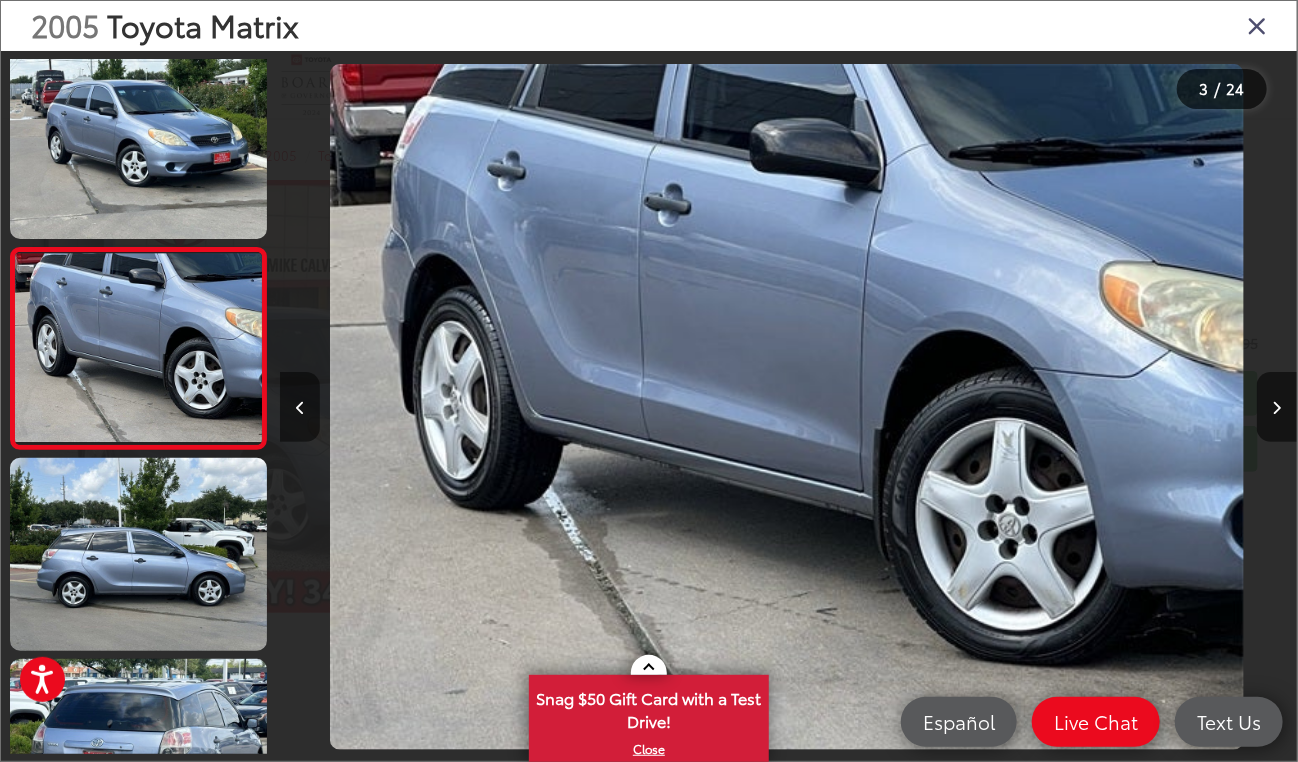 click at bounding box center (300, 407) 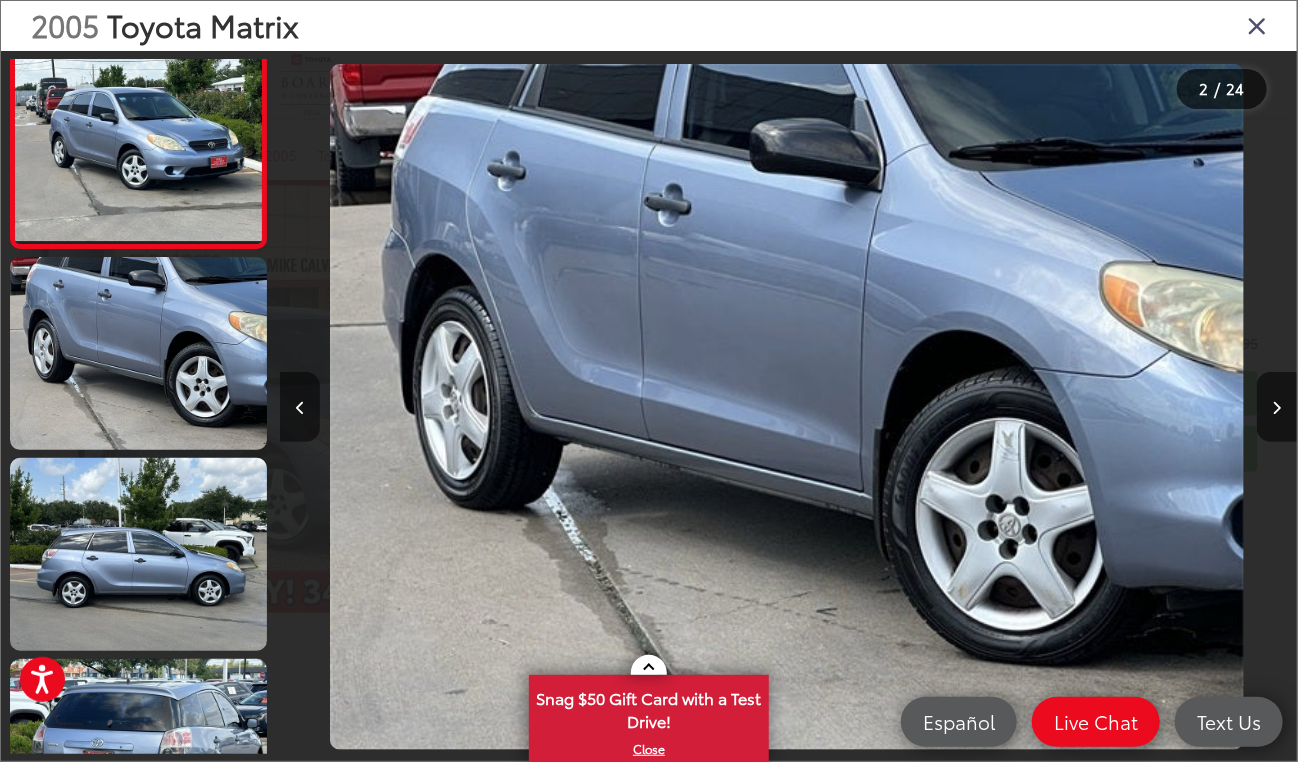 scroll, scrollTop: 40, scrollLeft: 0, axis: vertical 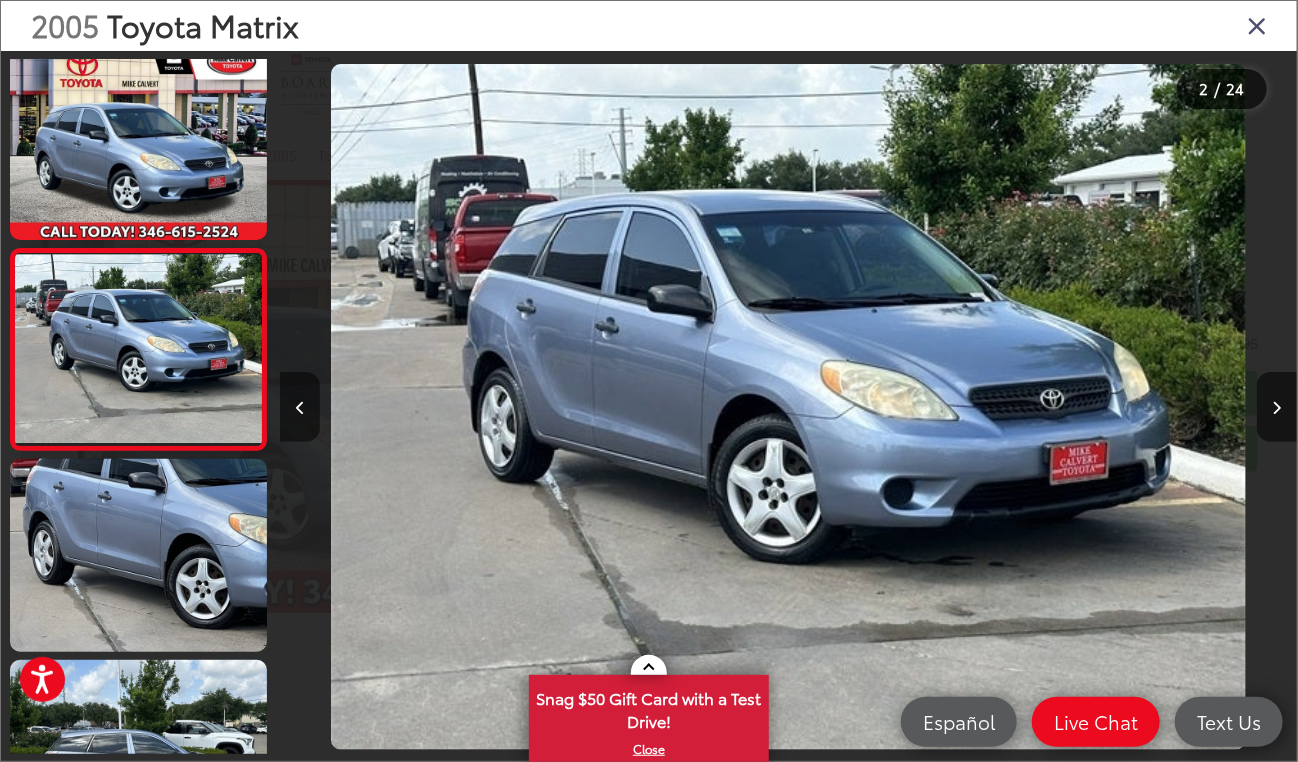 click at bounding box center [300, 407] 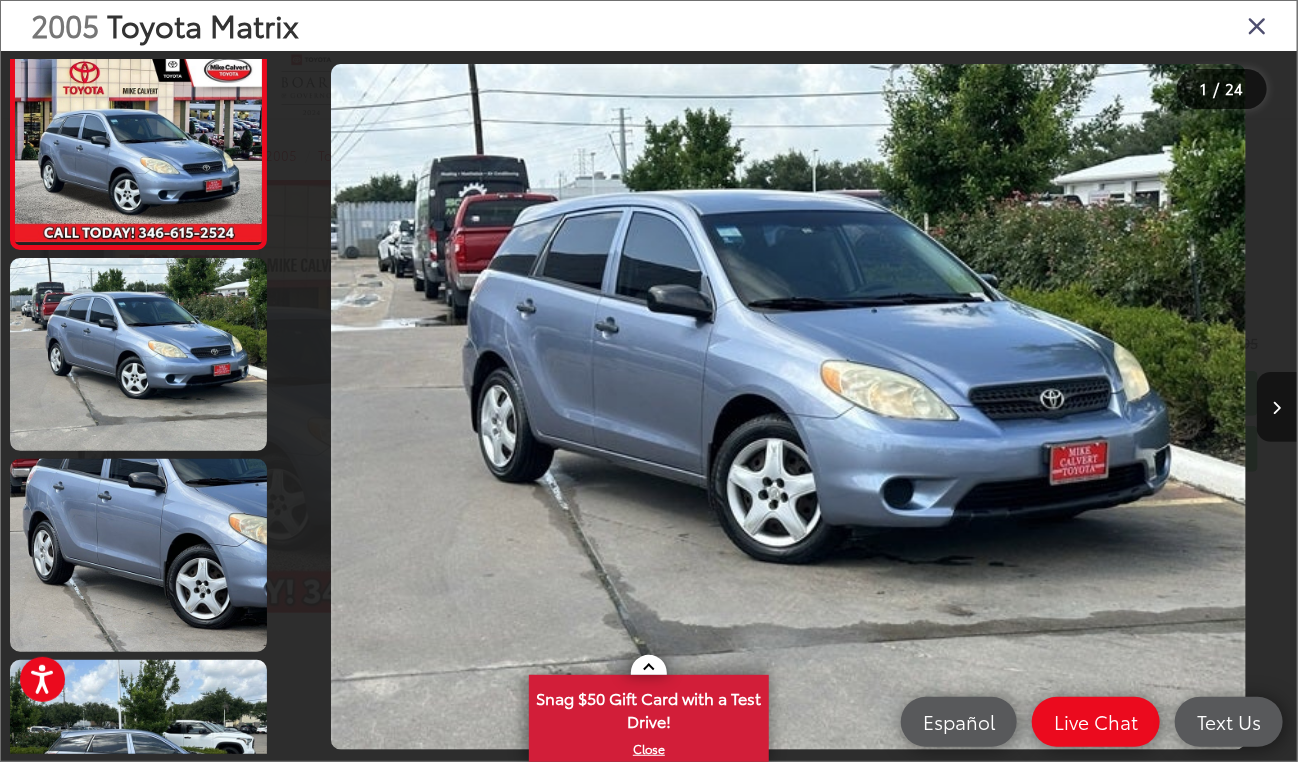 scroll, scrollTop: 0, scrollLeft: 0, axis: both 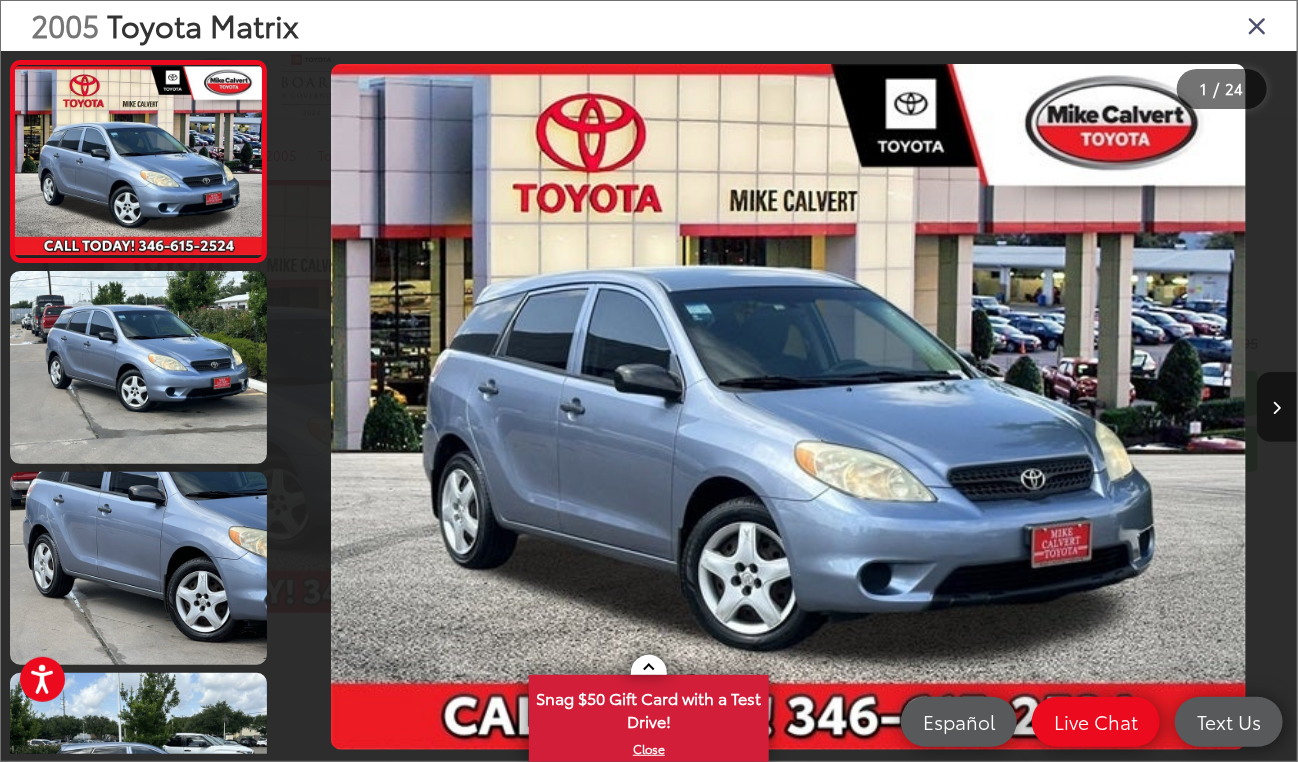 click at bounding box center (407, 407) 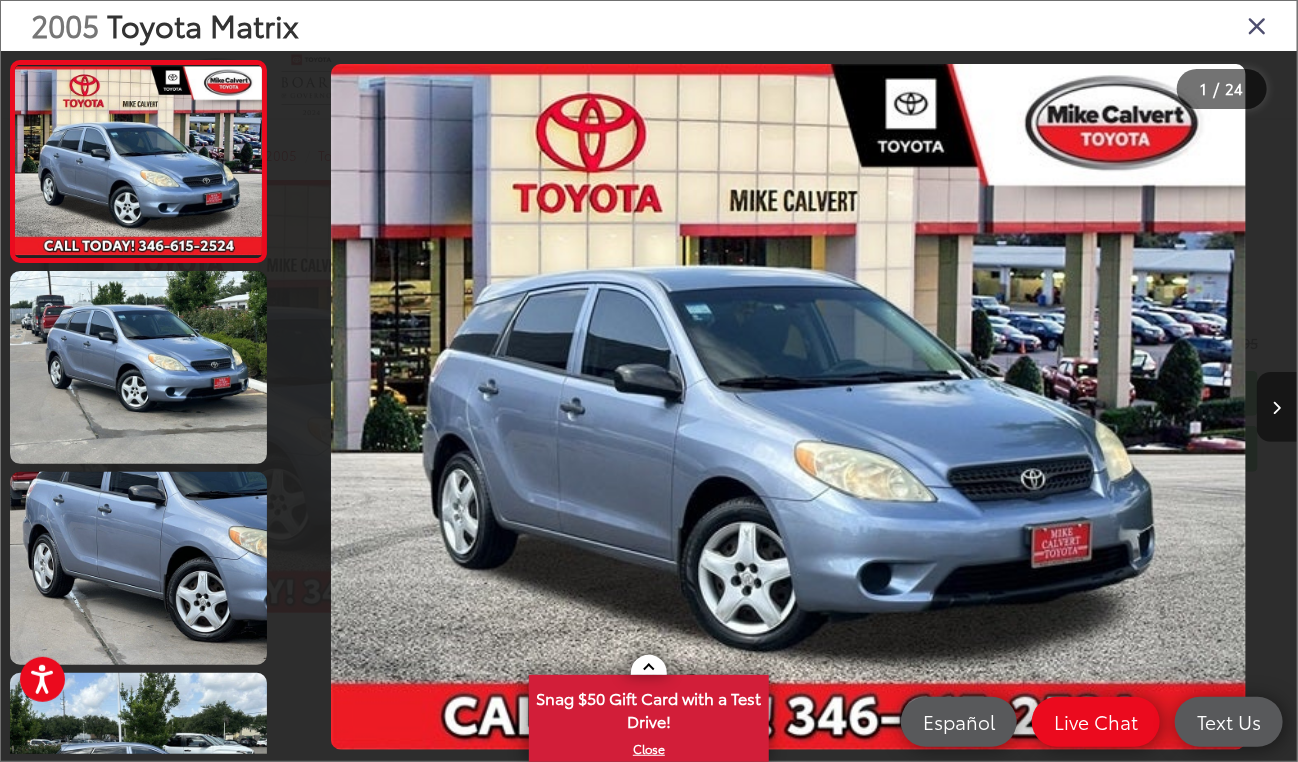 click at bounding box center [1277, 407] 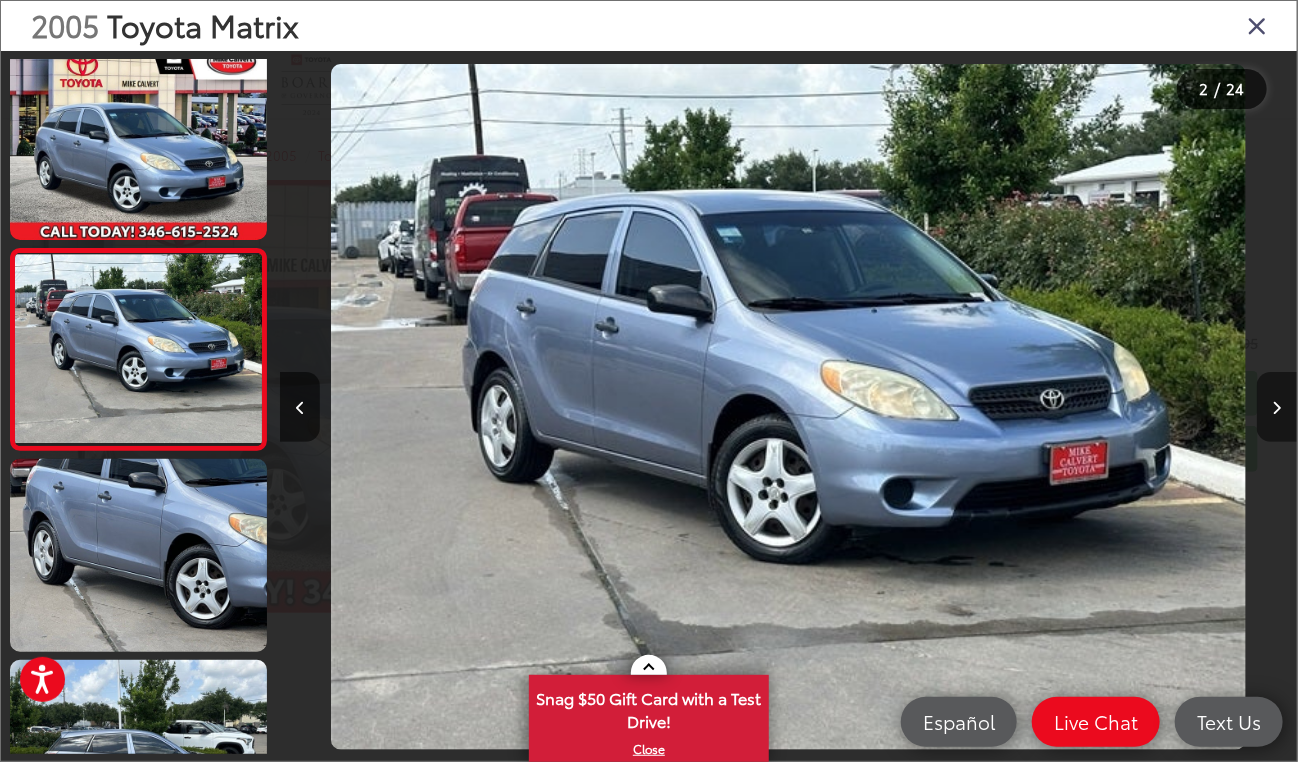 click at bounding box center (1277, 408) 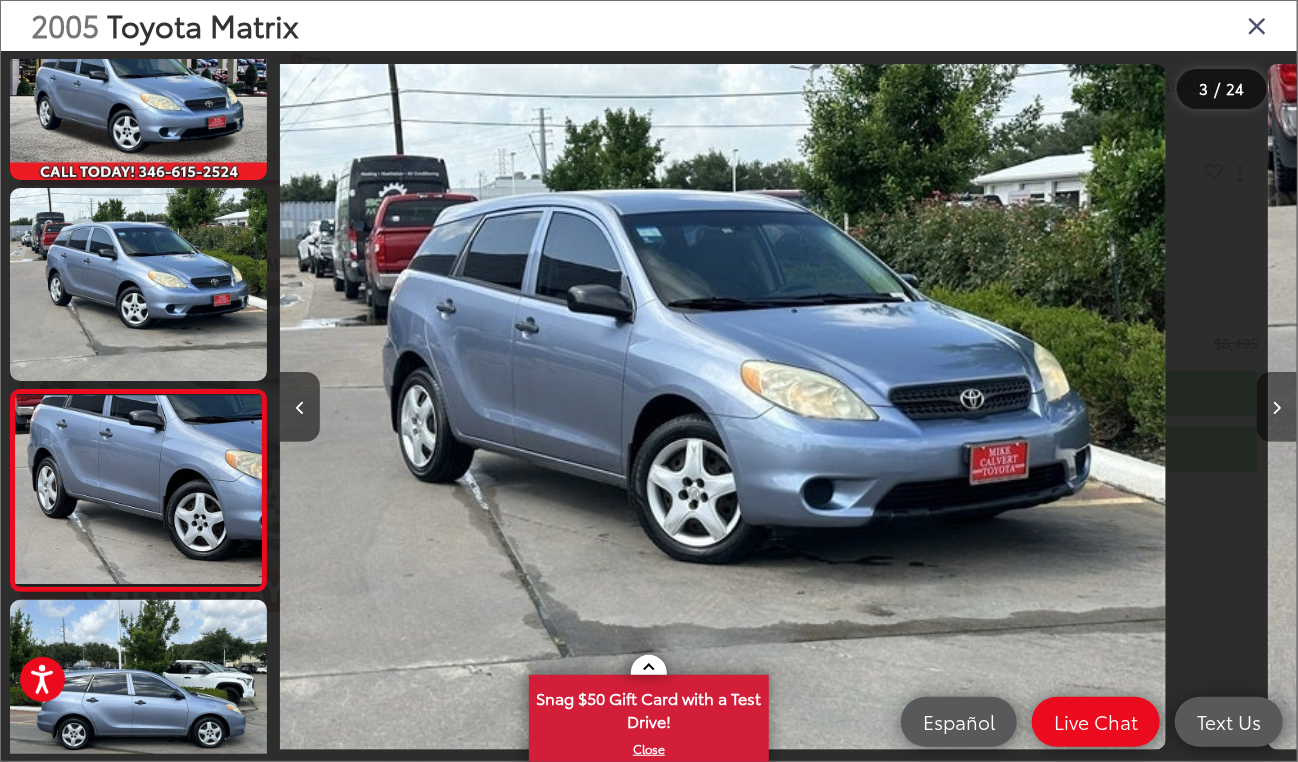 scroll, scrollTop: 201, scrollLeft: 0, axis: vertical 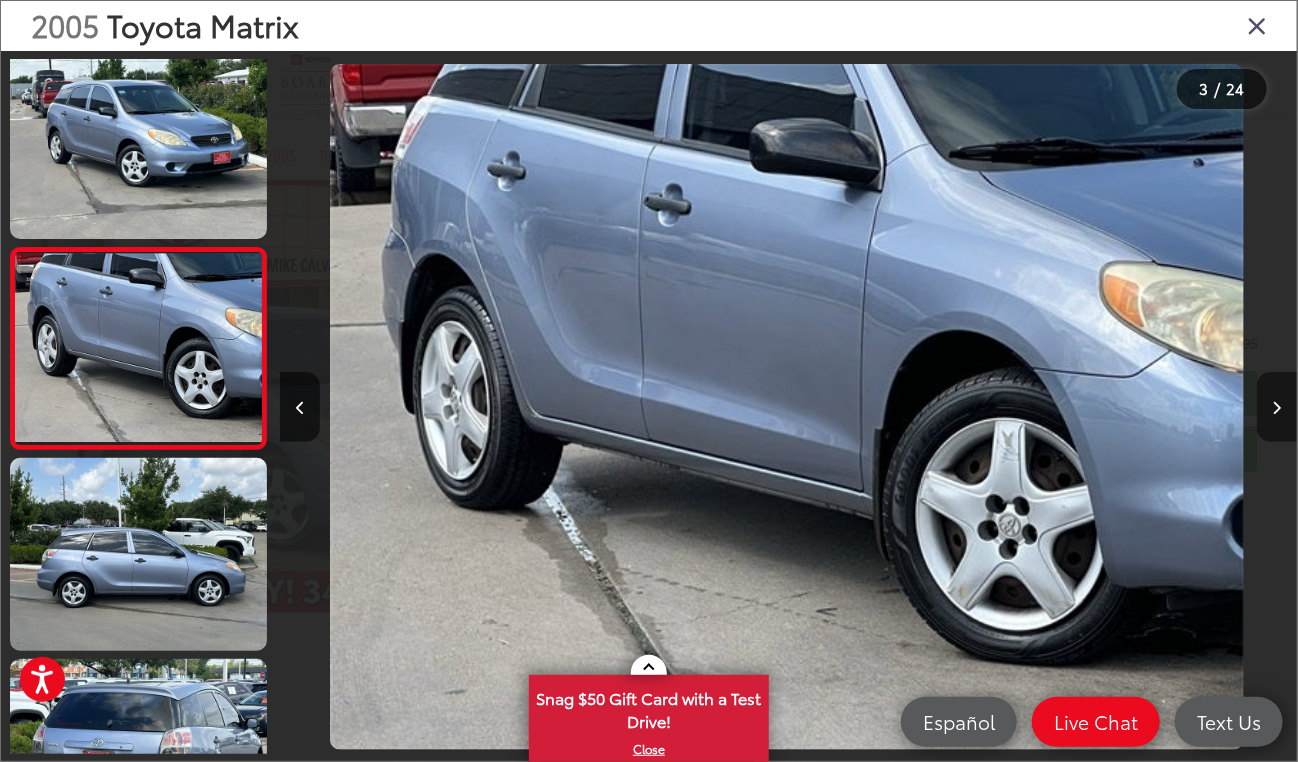 click at bounding box center (1277, 408) 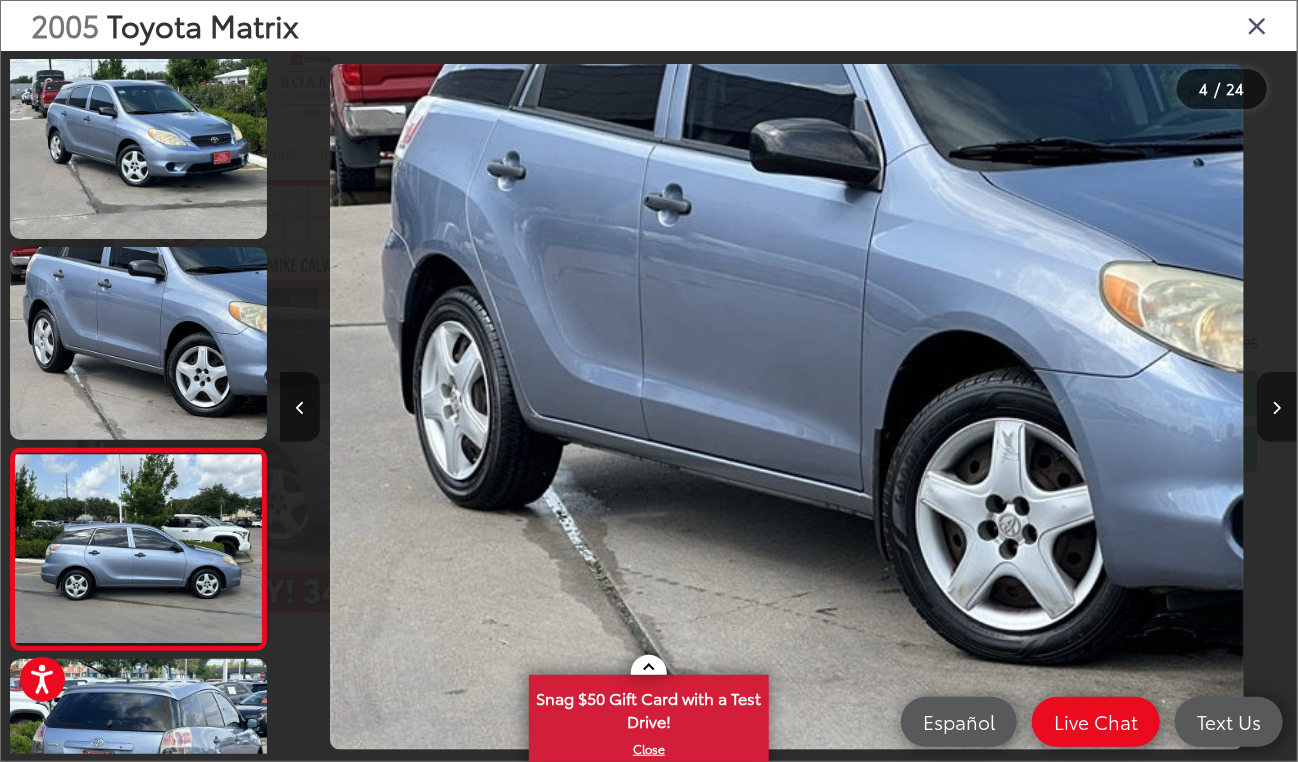 scroll, scrollTop: 0, scrollLeft: 2361, axis: horizontal 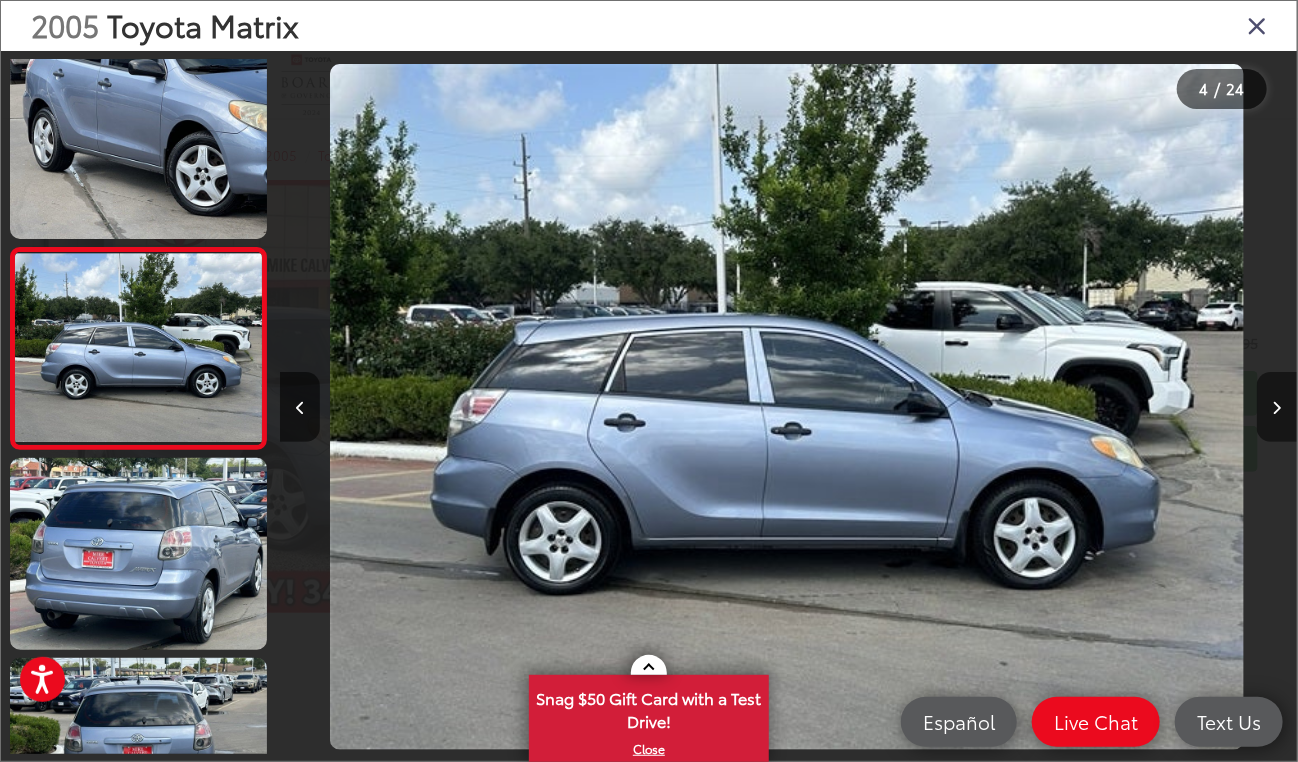 click at bounding box center (1277, 408) 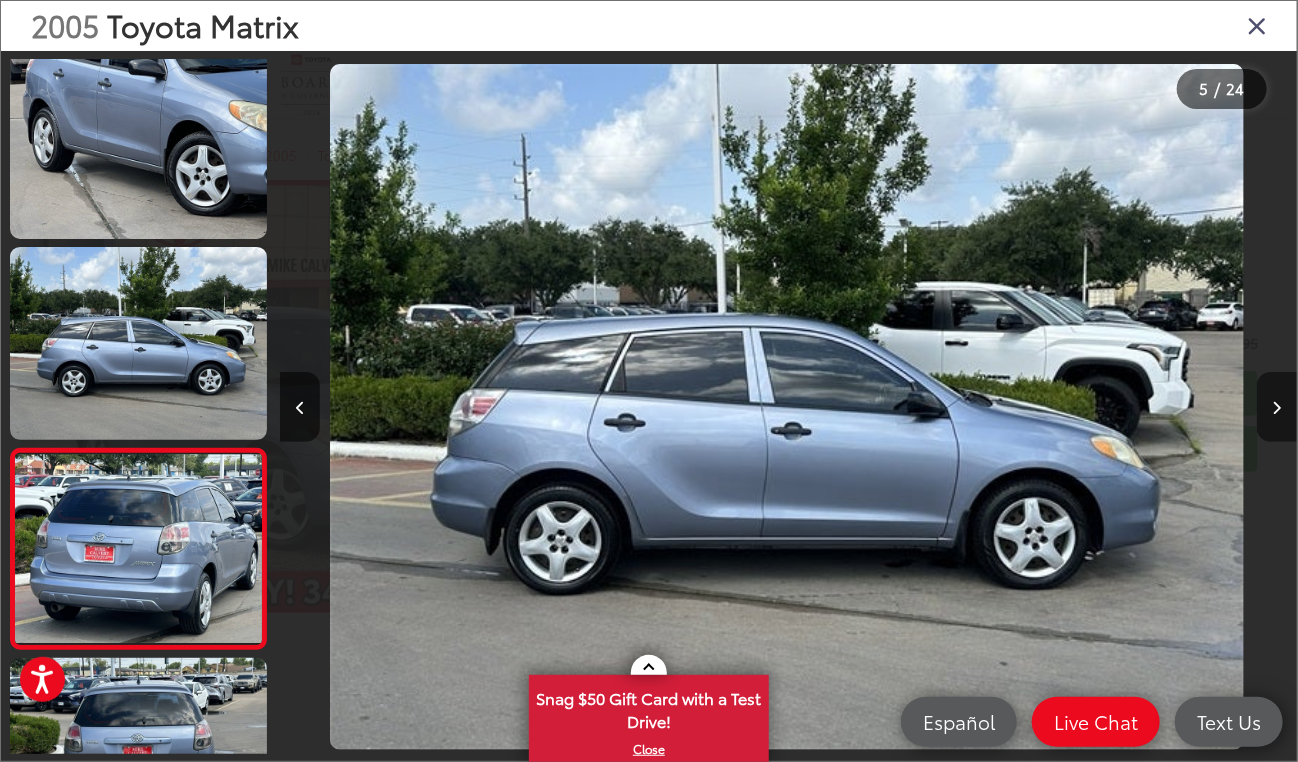 scroll, scrollTop: 0, scrollLeft: 3378, axis: horizontal 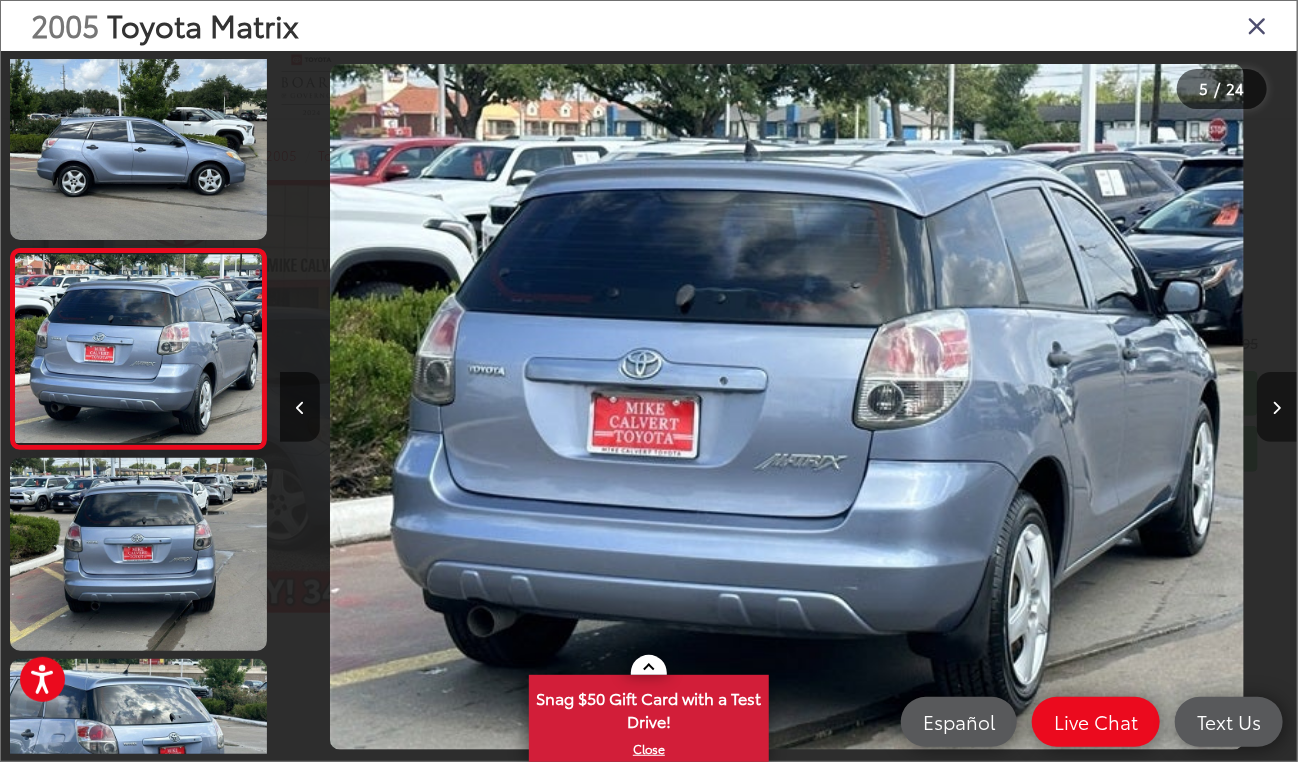 click at bounding box center [1277, 408] 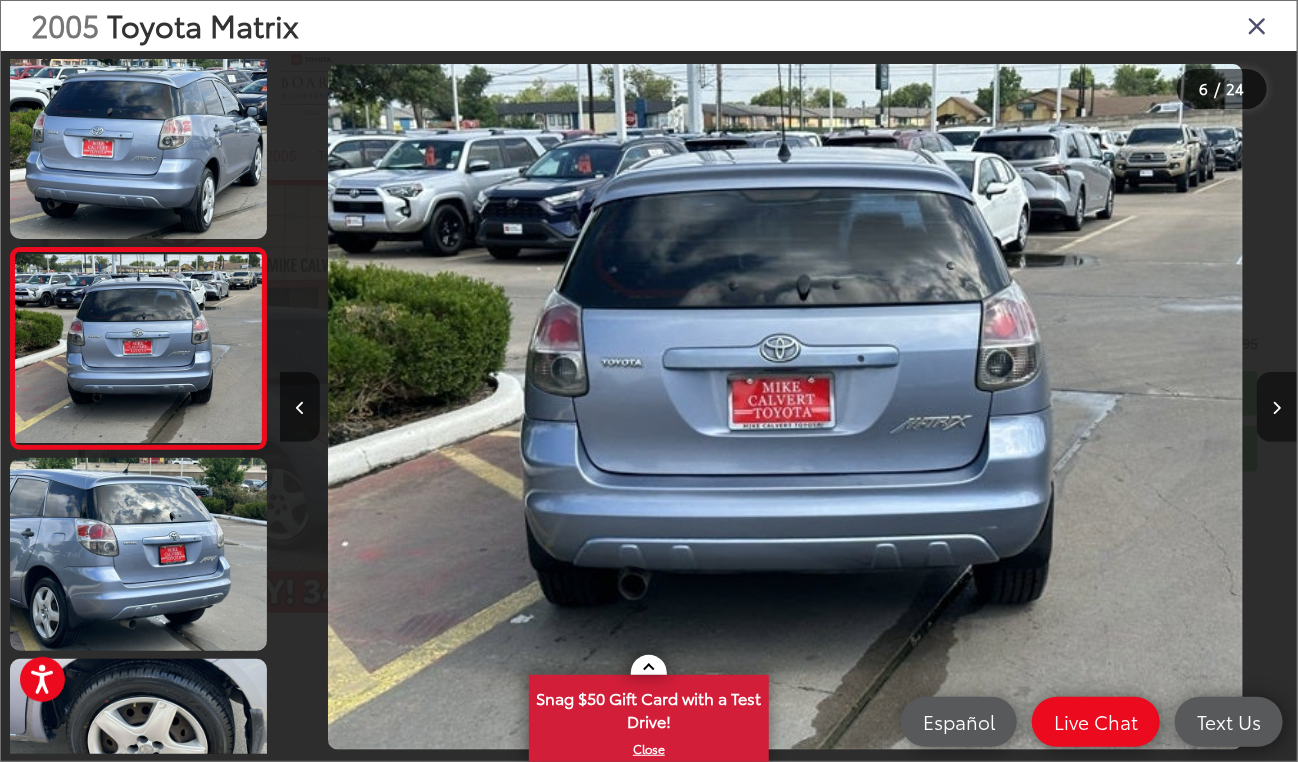 click at bounding box center (1277, 408) 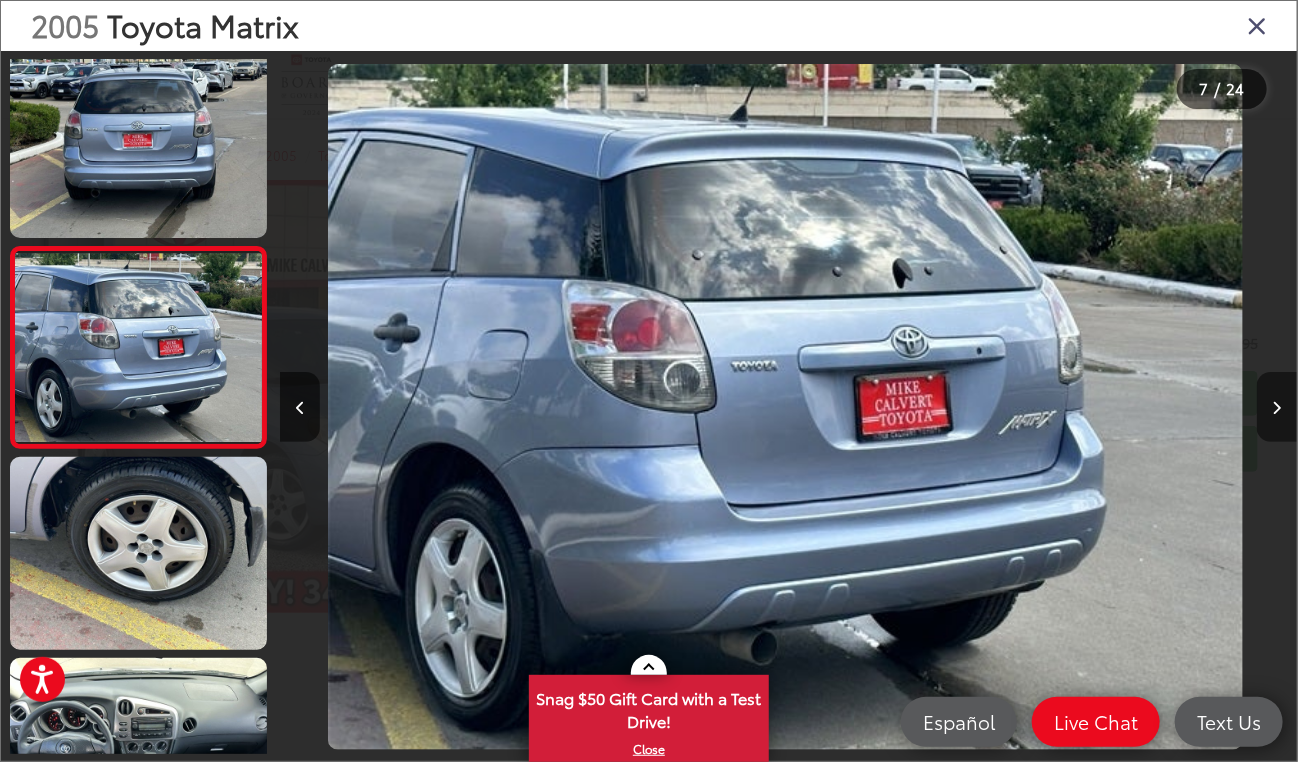 click at bounding box center [1277, 408] 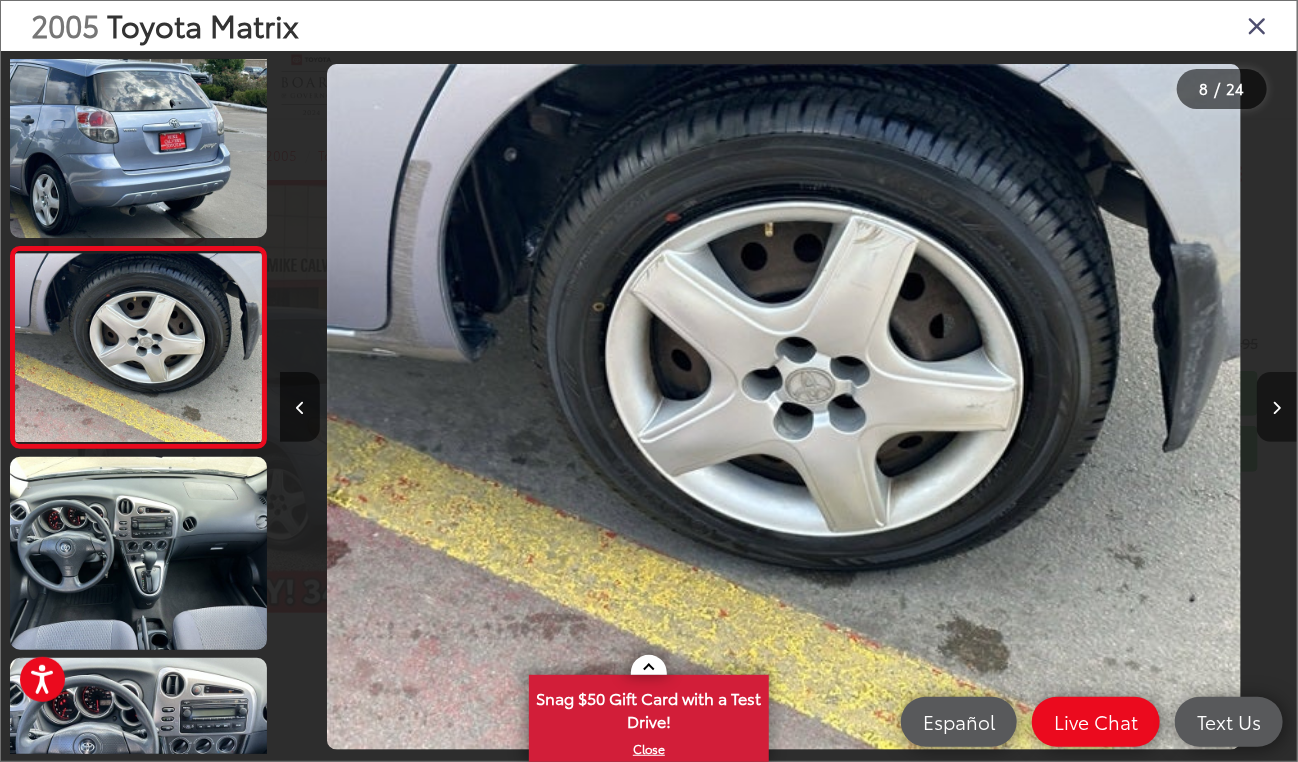 click at bounding box center (1277, 408) 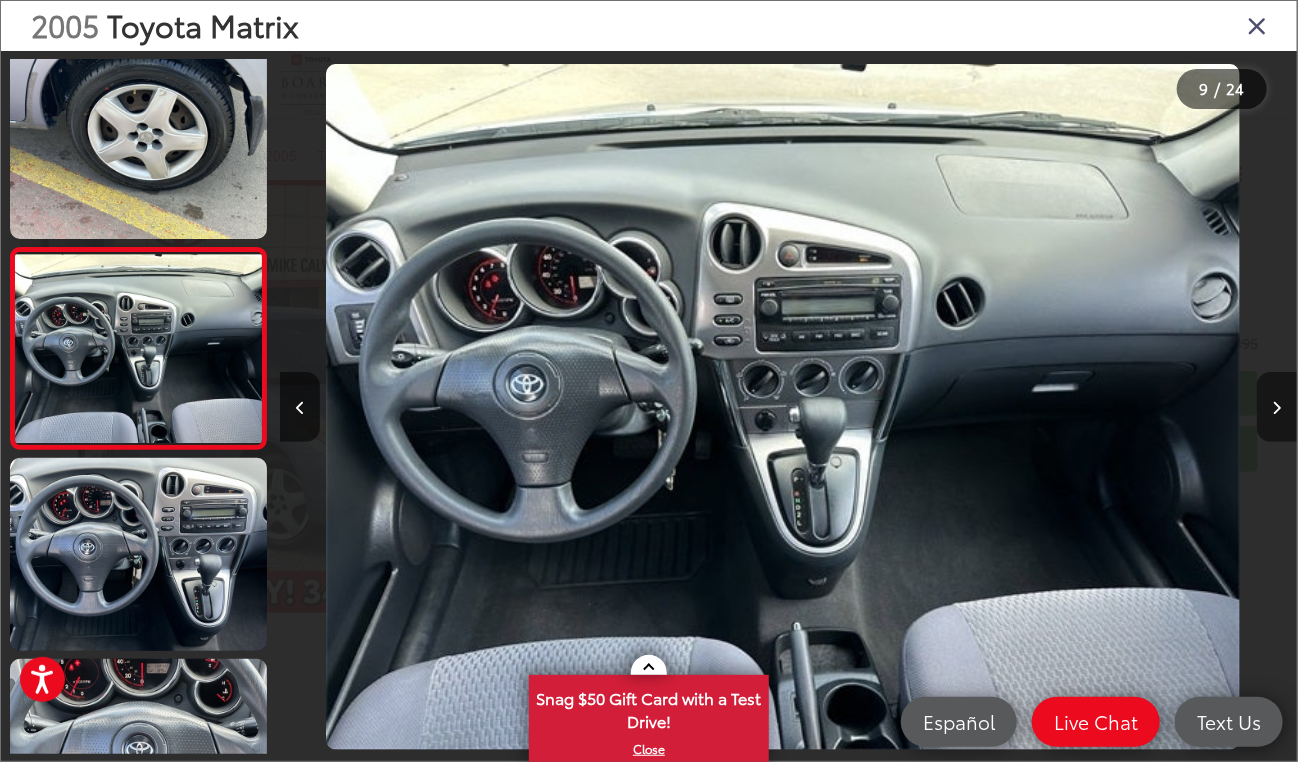 click at bounding box center (1277, 408) 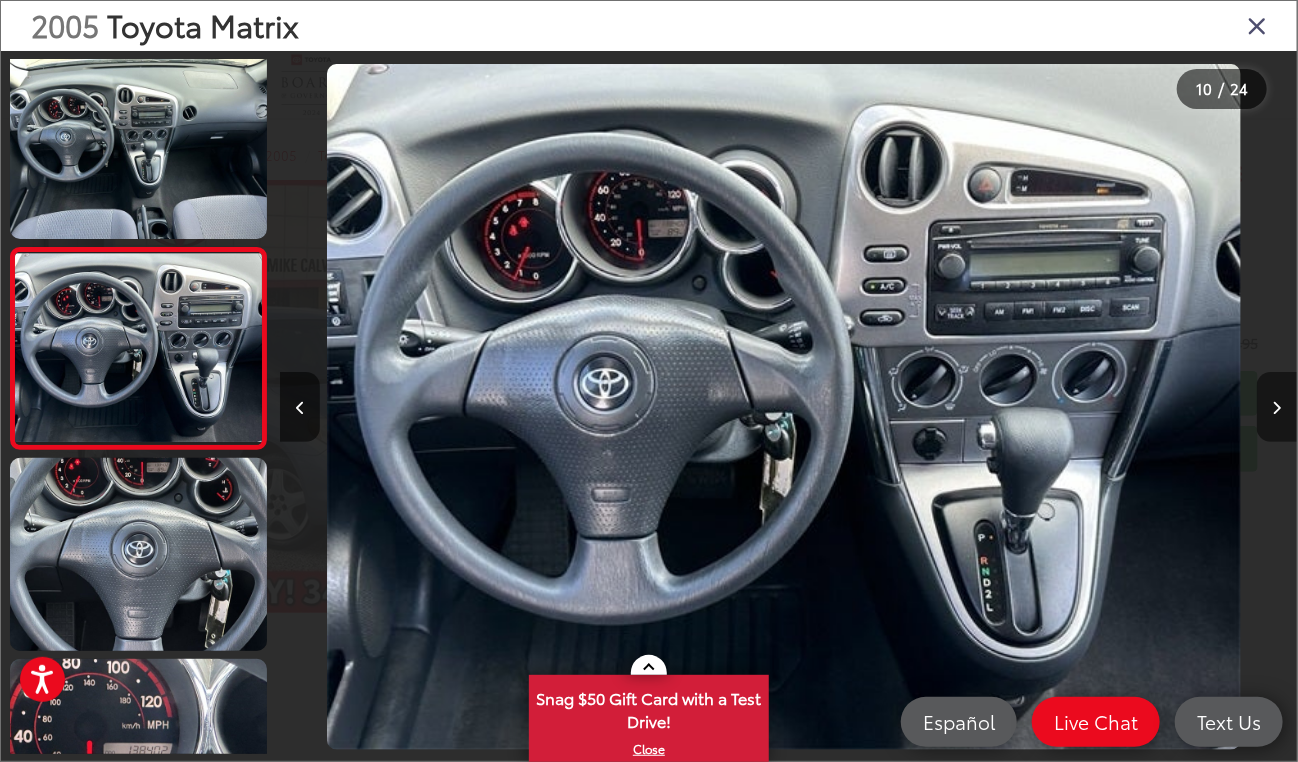 click at bounding box center [1277, 408] 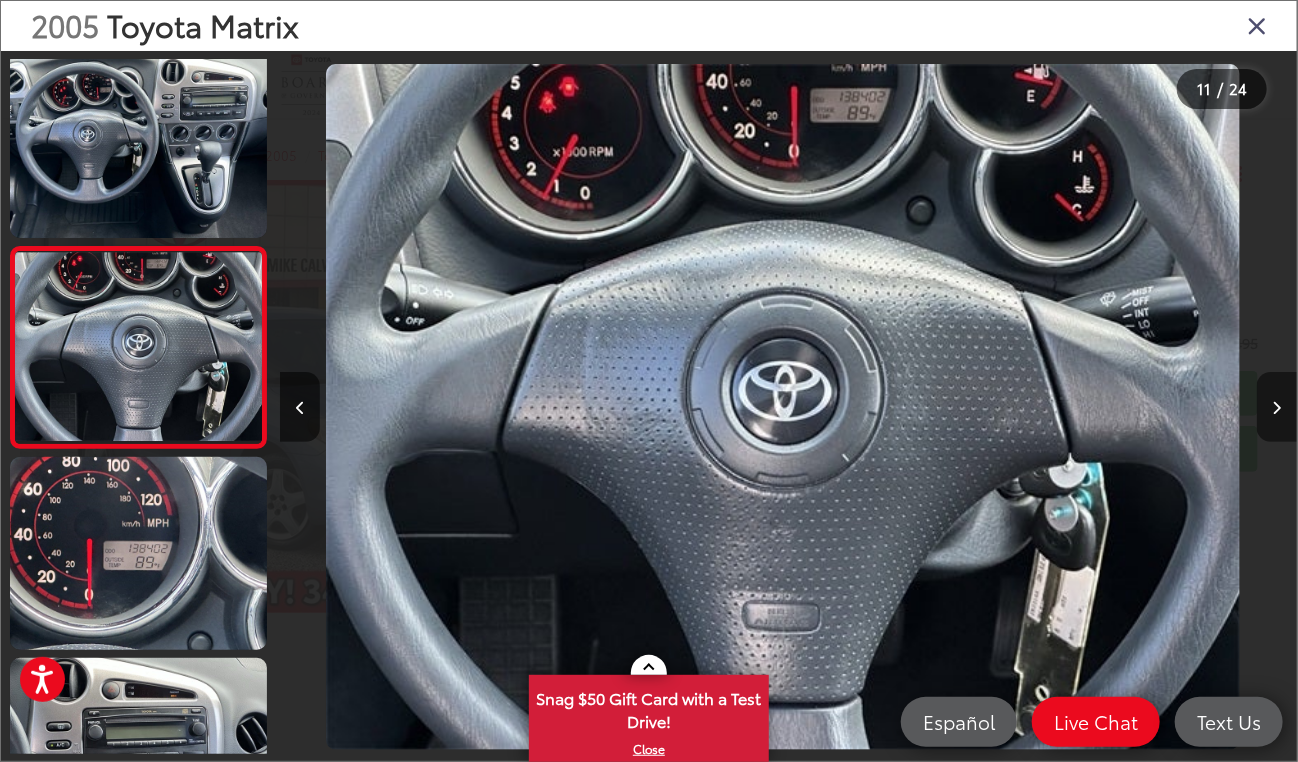 click at bounding box center [1277, 408] 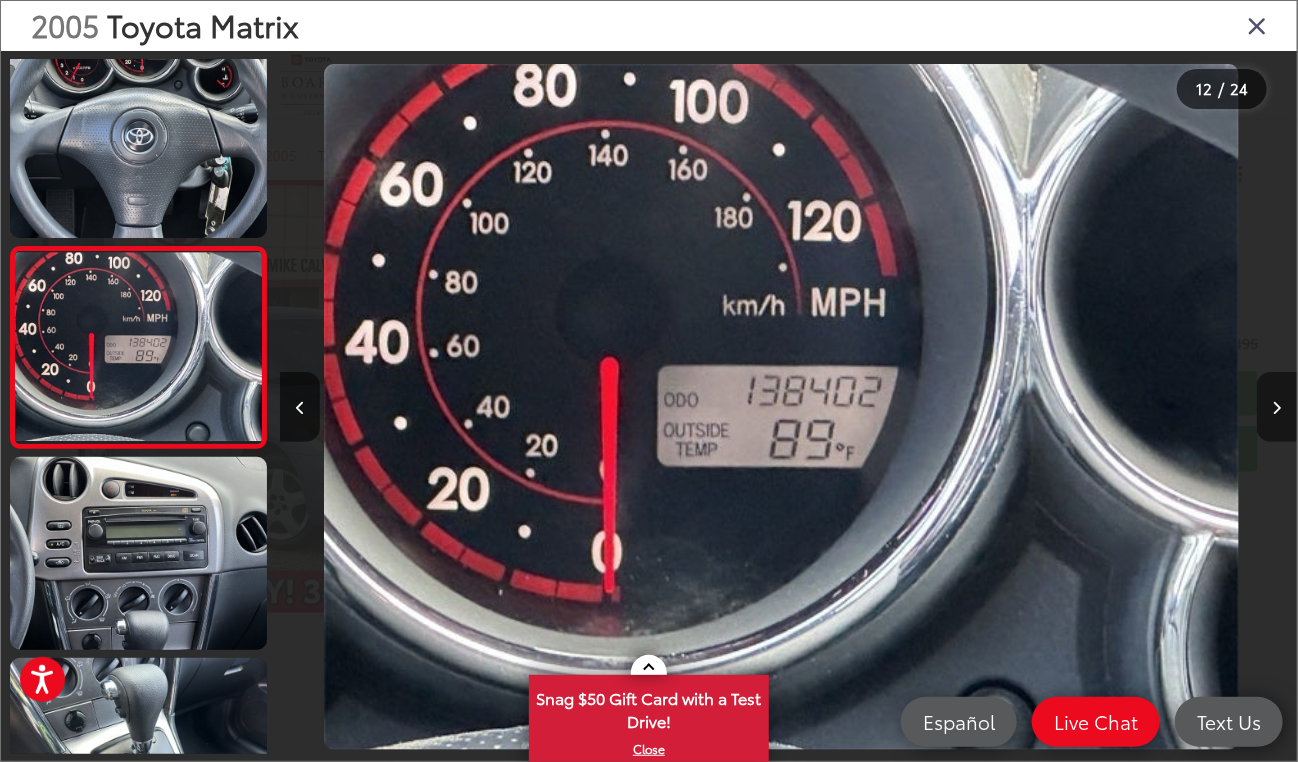 click at bounding box center [1277, 408] 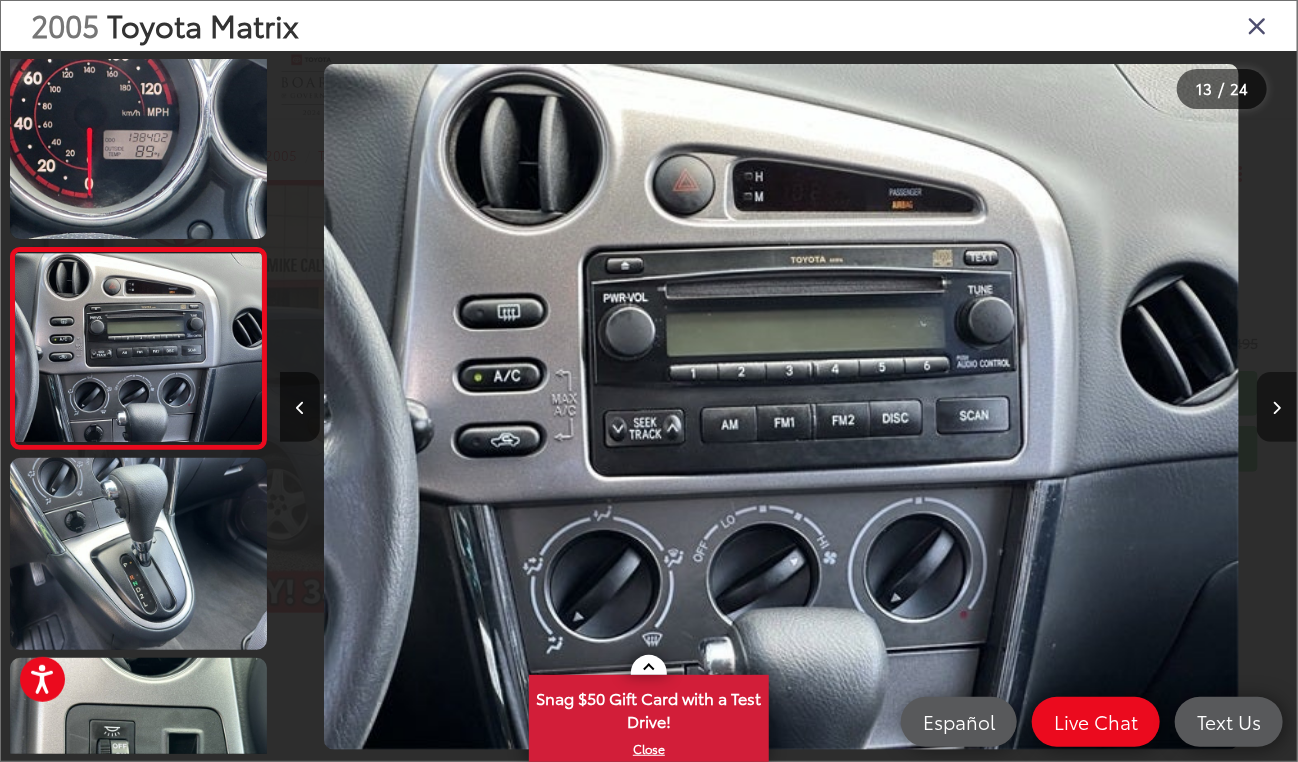 click at bounding box center [1277, 408] 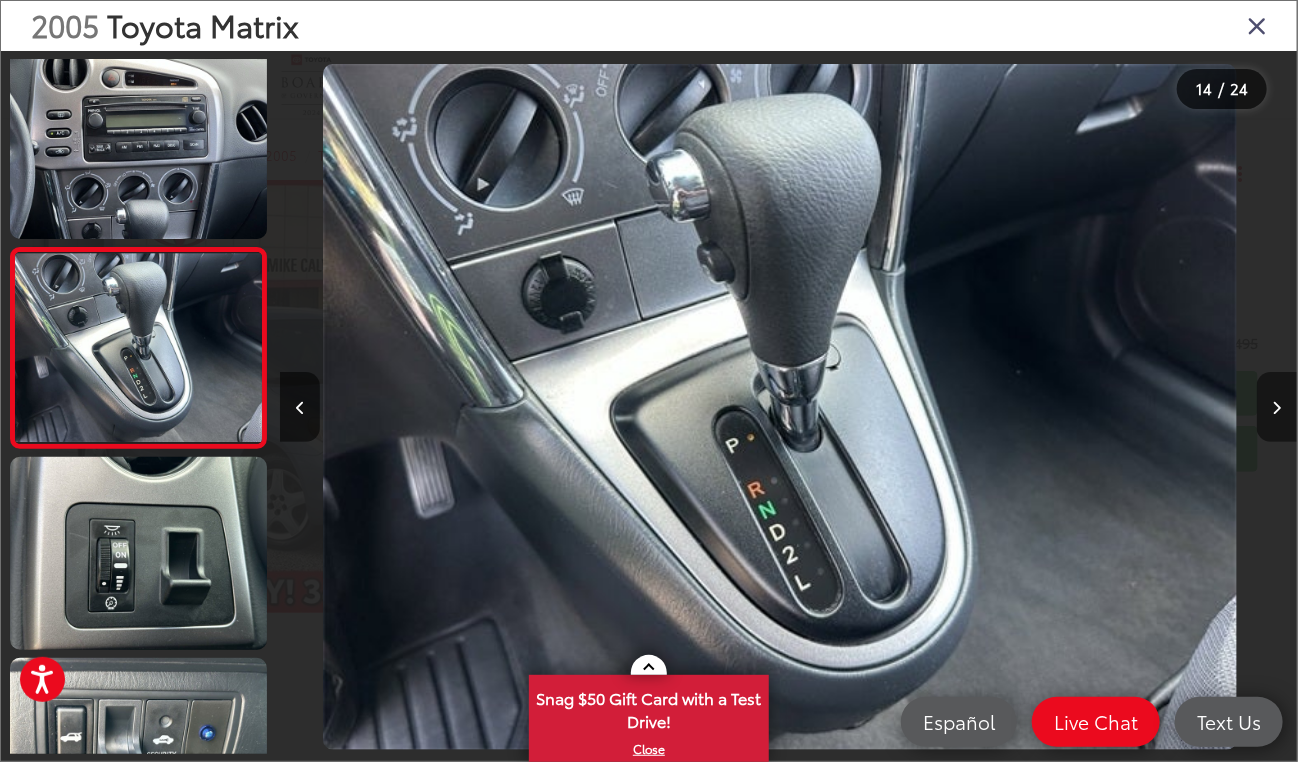 click at bounding box center [1277, 408] 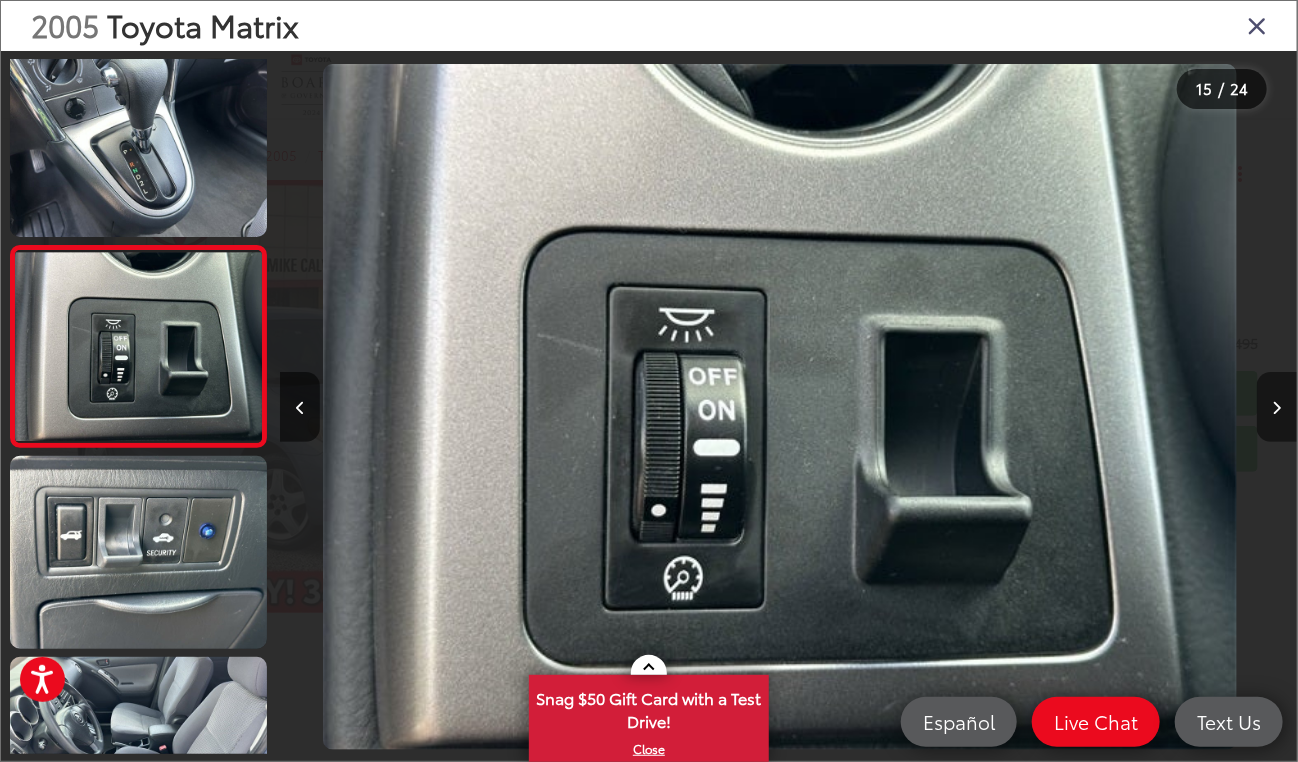 click at bounding box center [1277, 408] 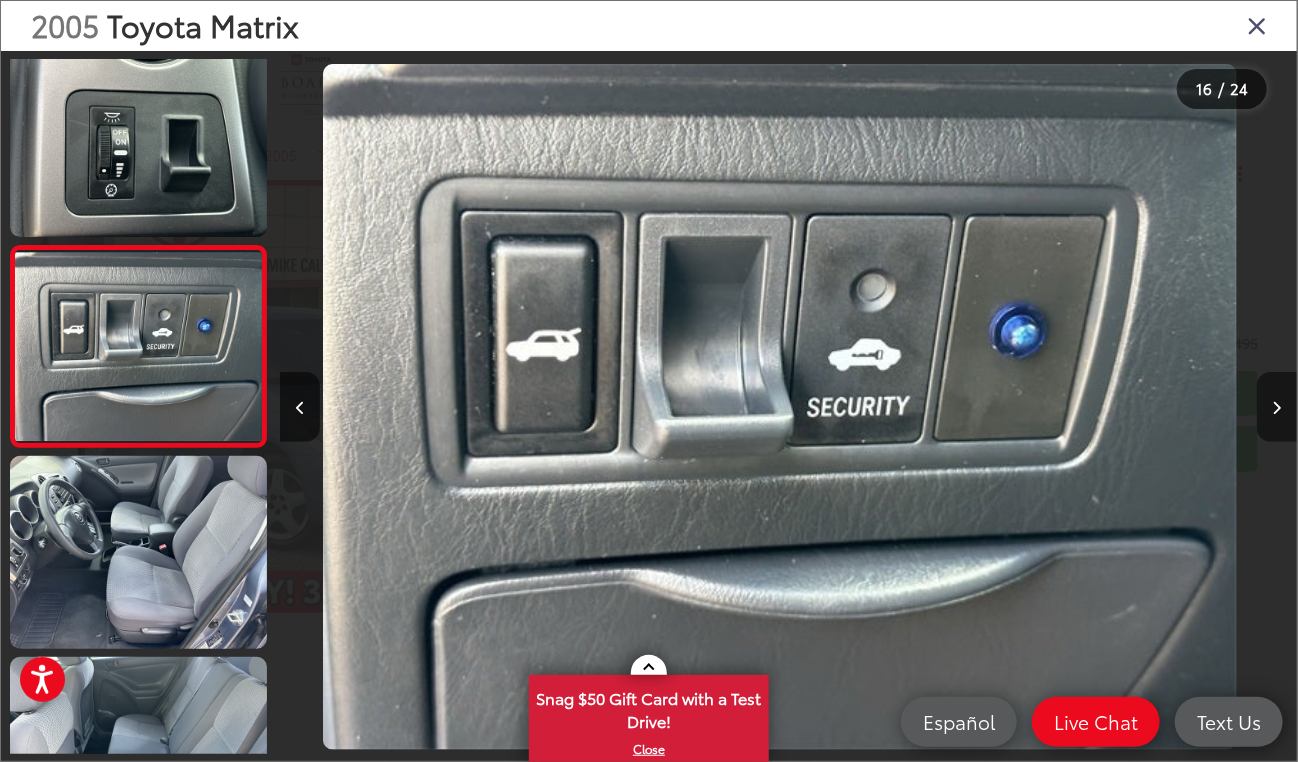 click at bounding box center (1277, 408) 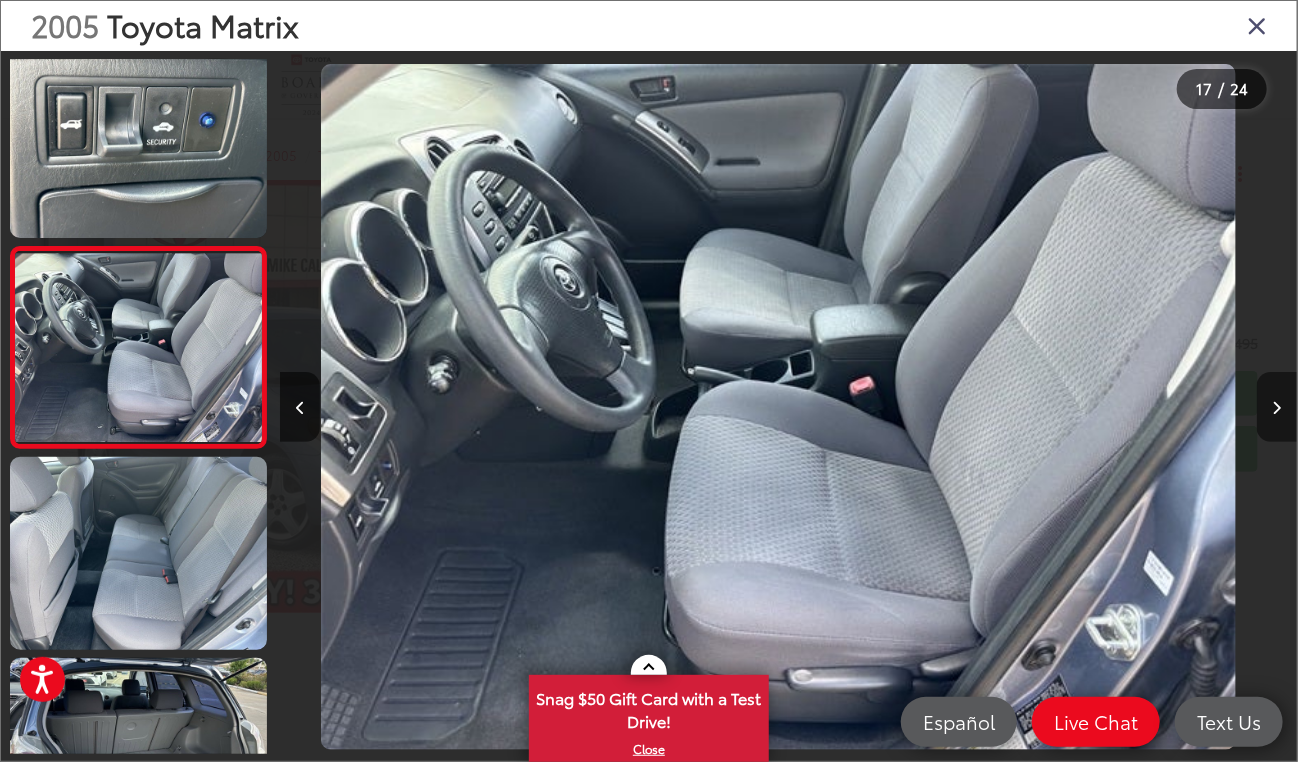 click at bounding box center (1277, 408) 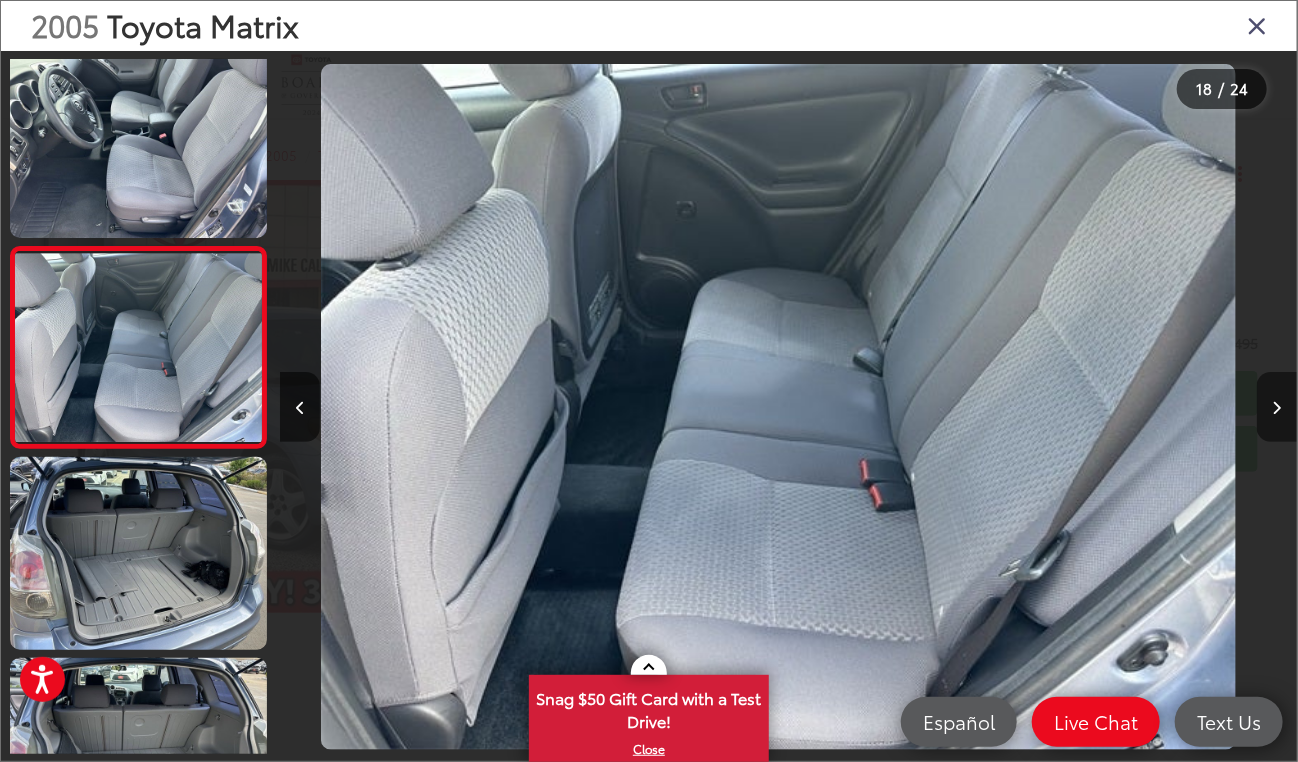 click at bounding box center [1277, 408] 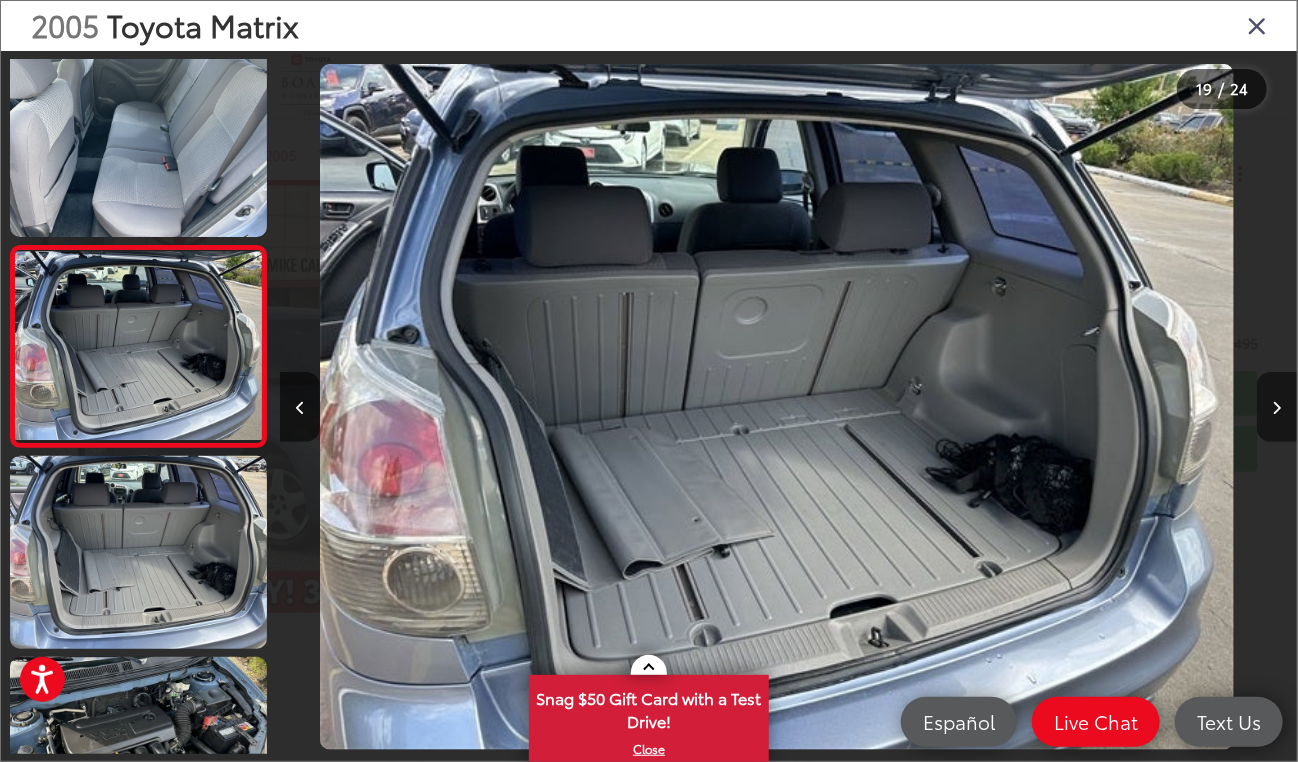click at bounding box center [1277, 408] 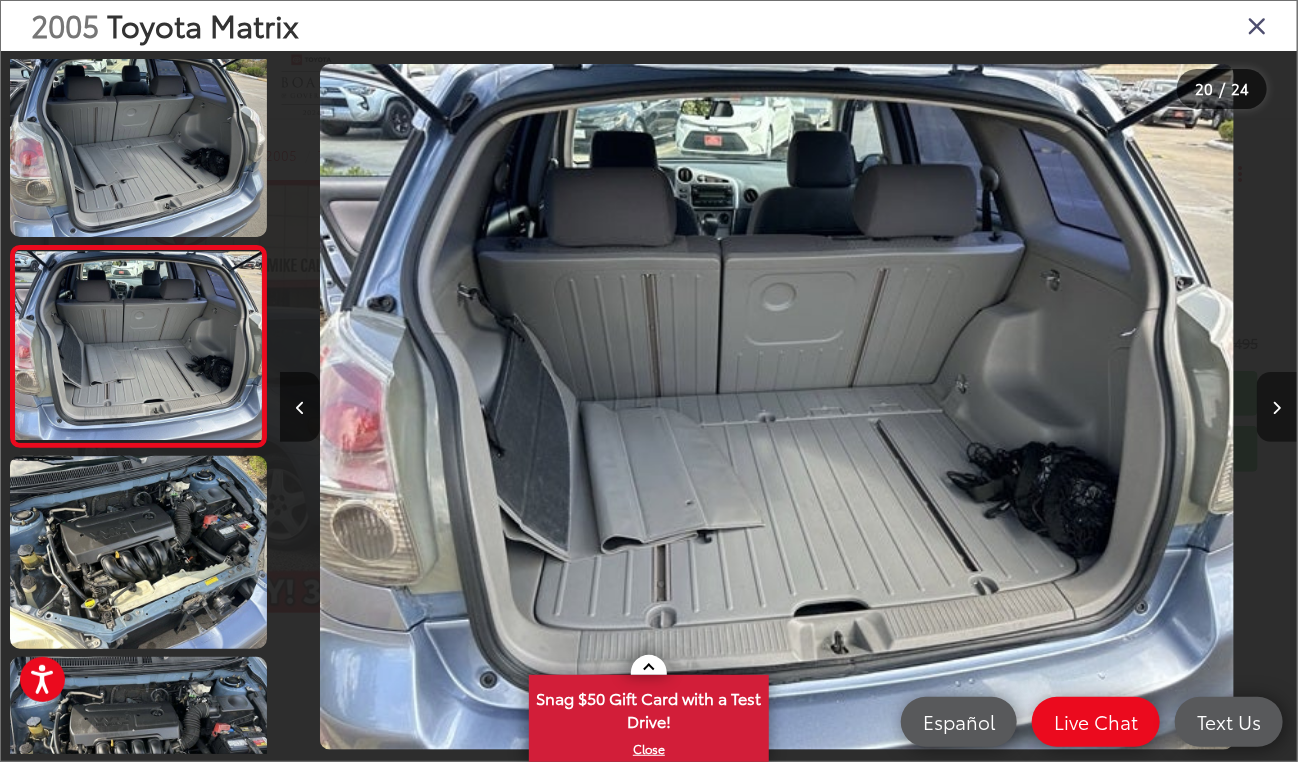 click at bounding box center (1277, 408) 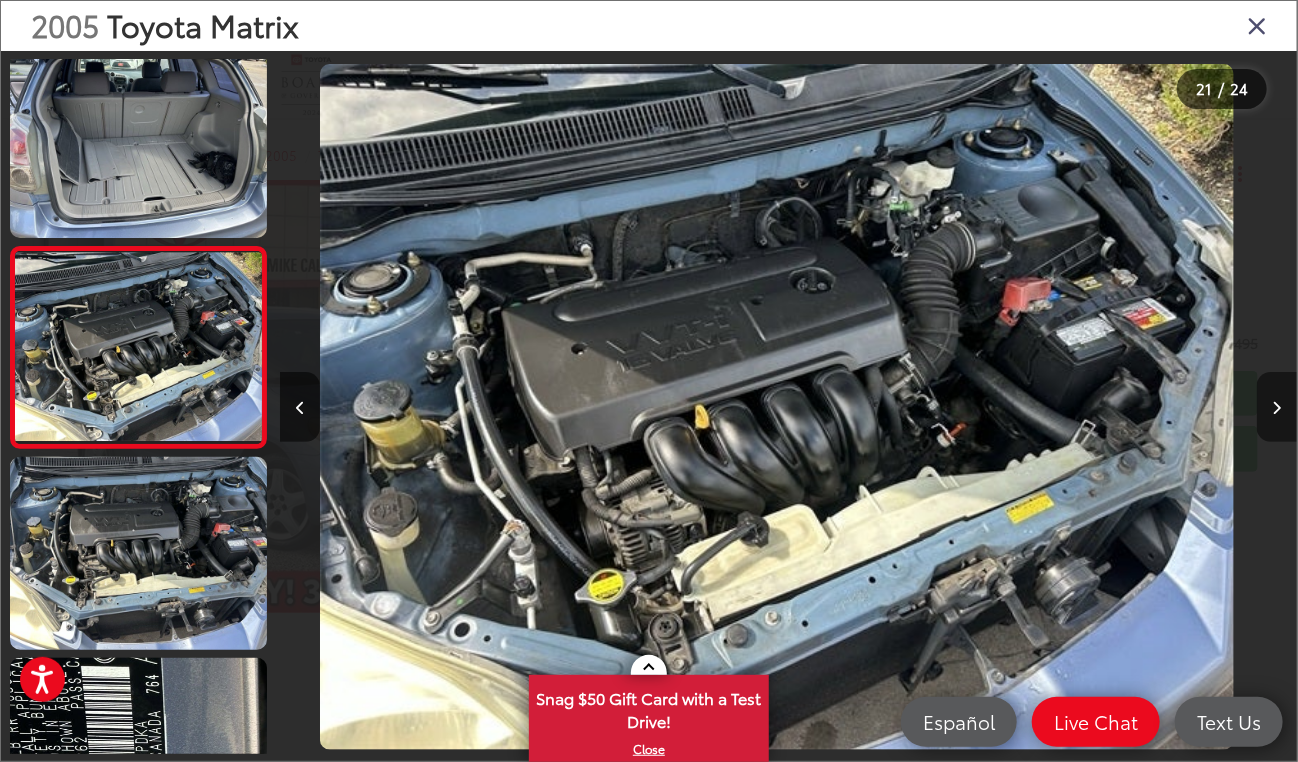 click at bounding box center [1277, 408] 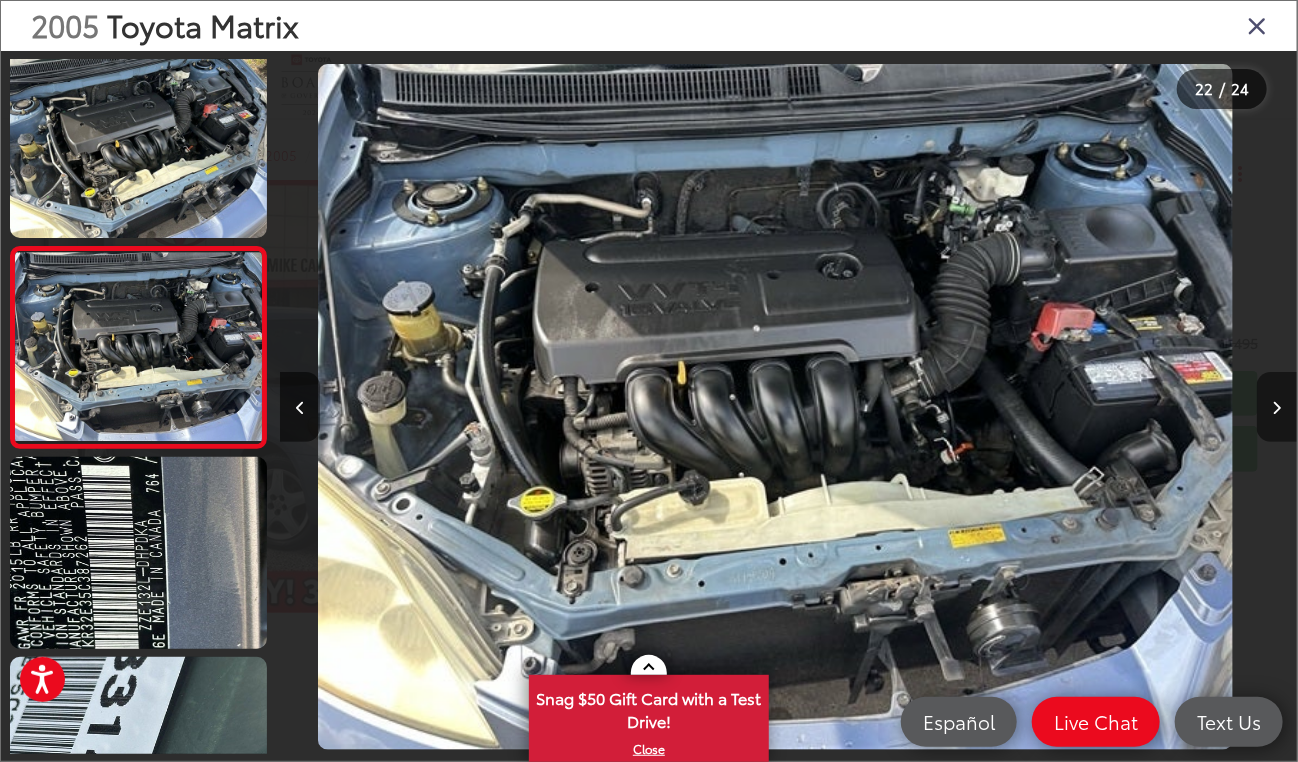click at bounding box center [1277, 408] 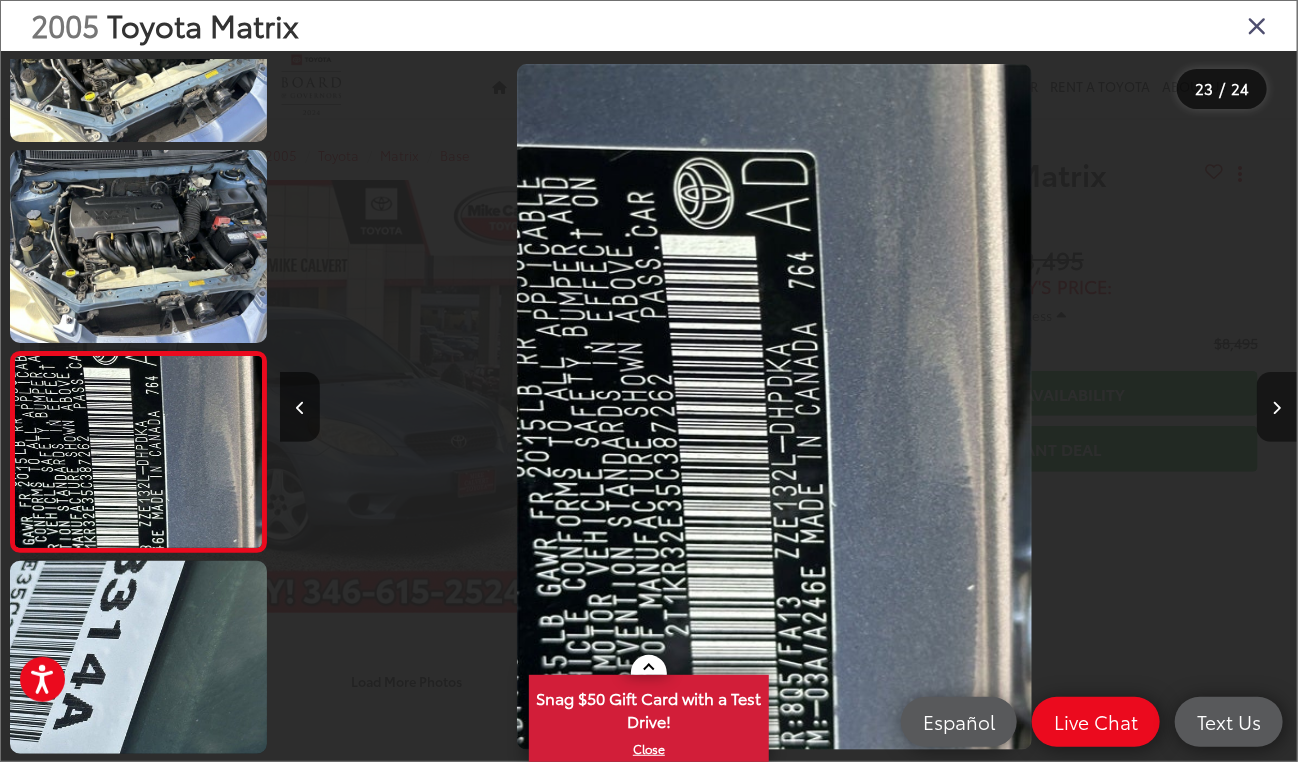 click at bounding box center (1277, 408) 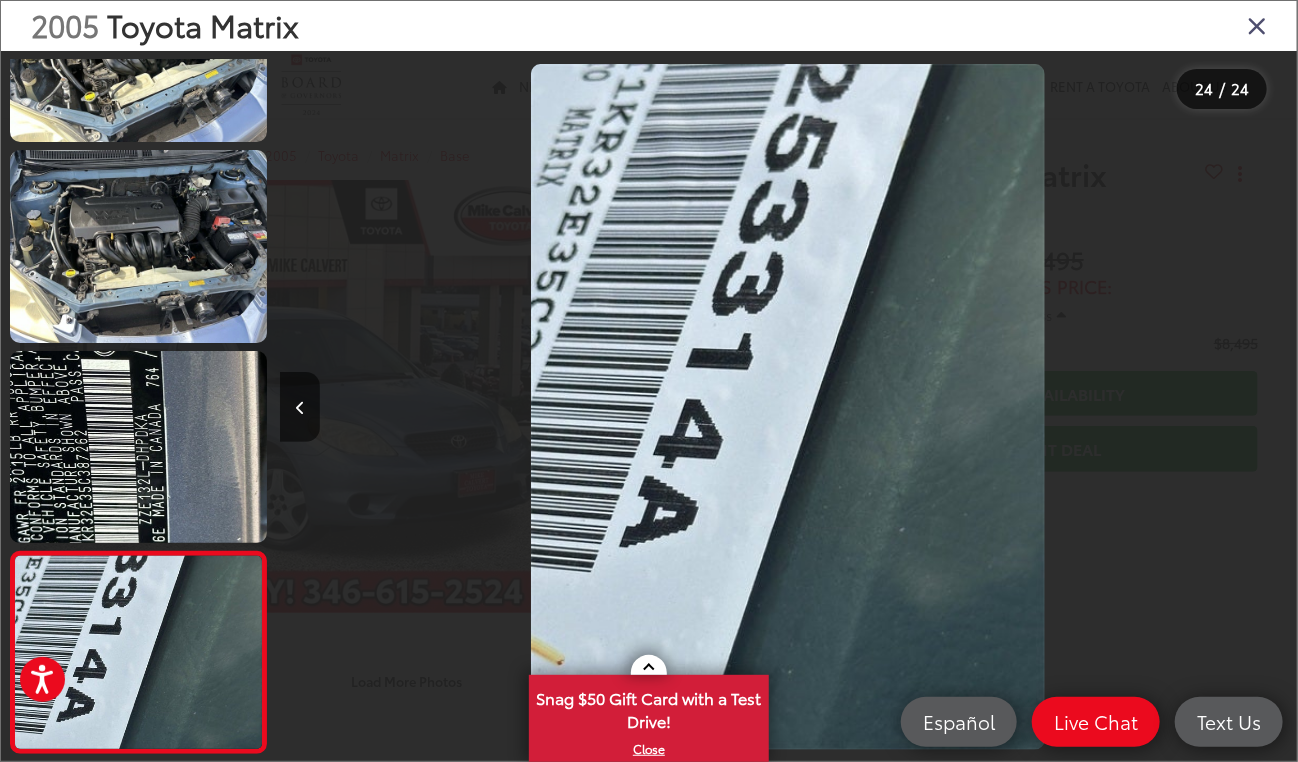 click at bounding box center [1170, 407] 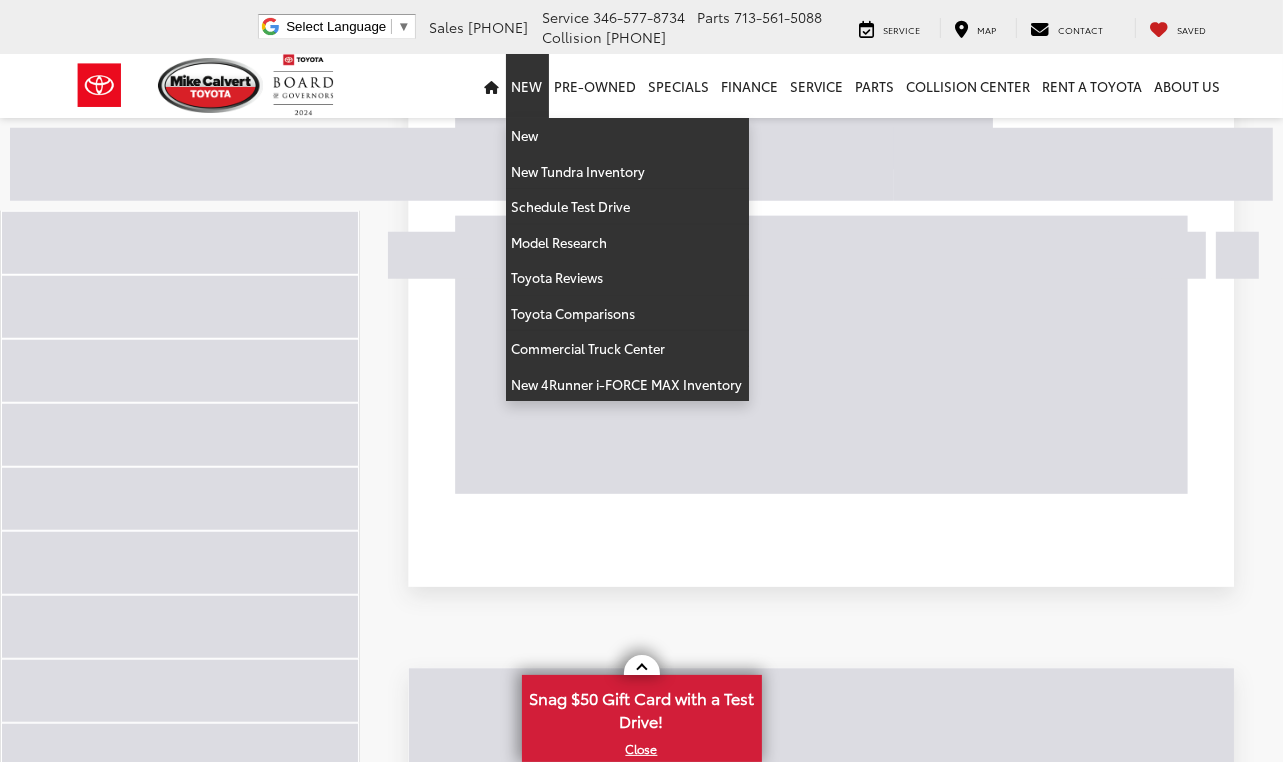scroll, scrollTop: 1508, scrollLeft: 0, axis: vertical 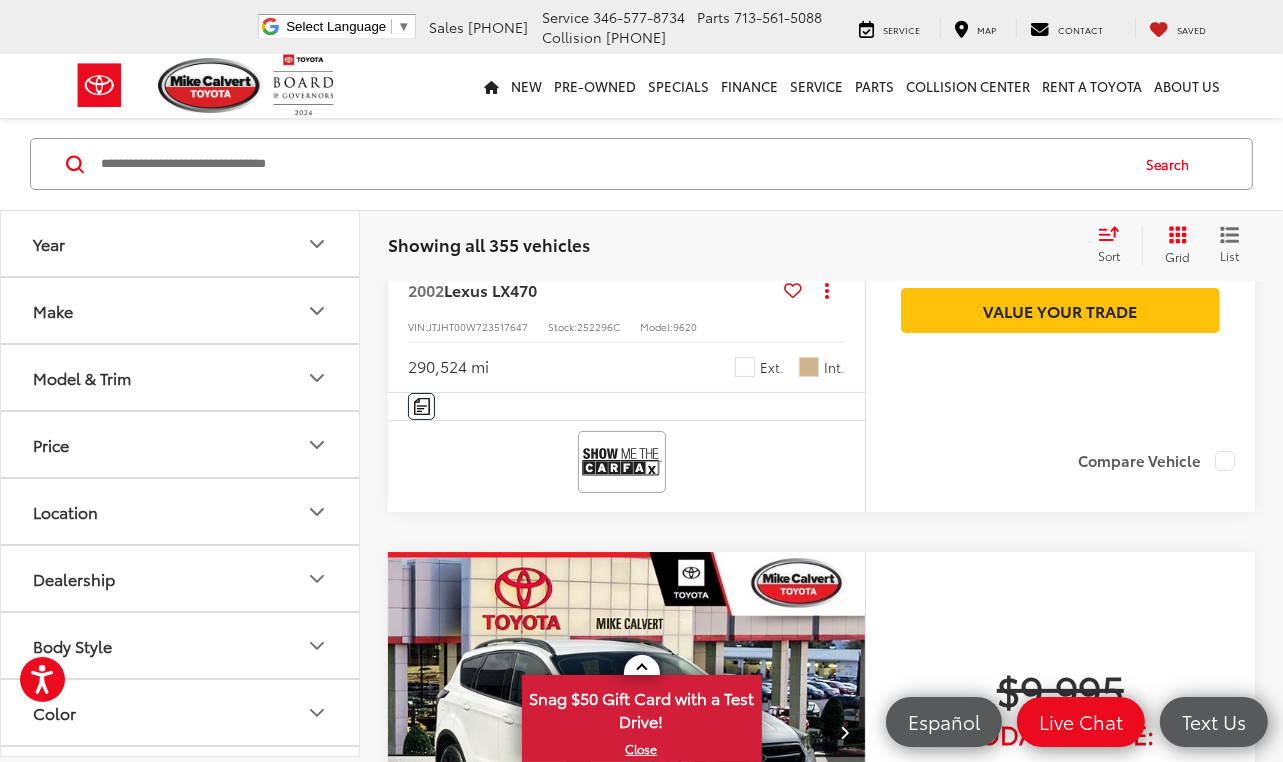 click at bounding box center [627, 74] 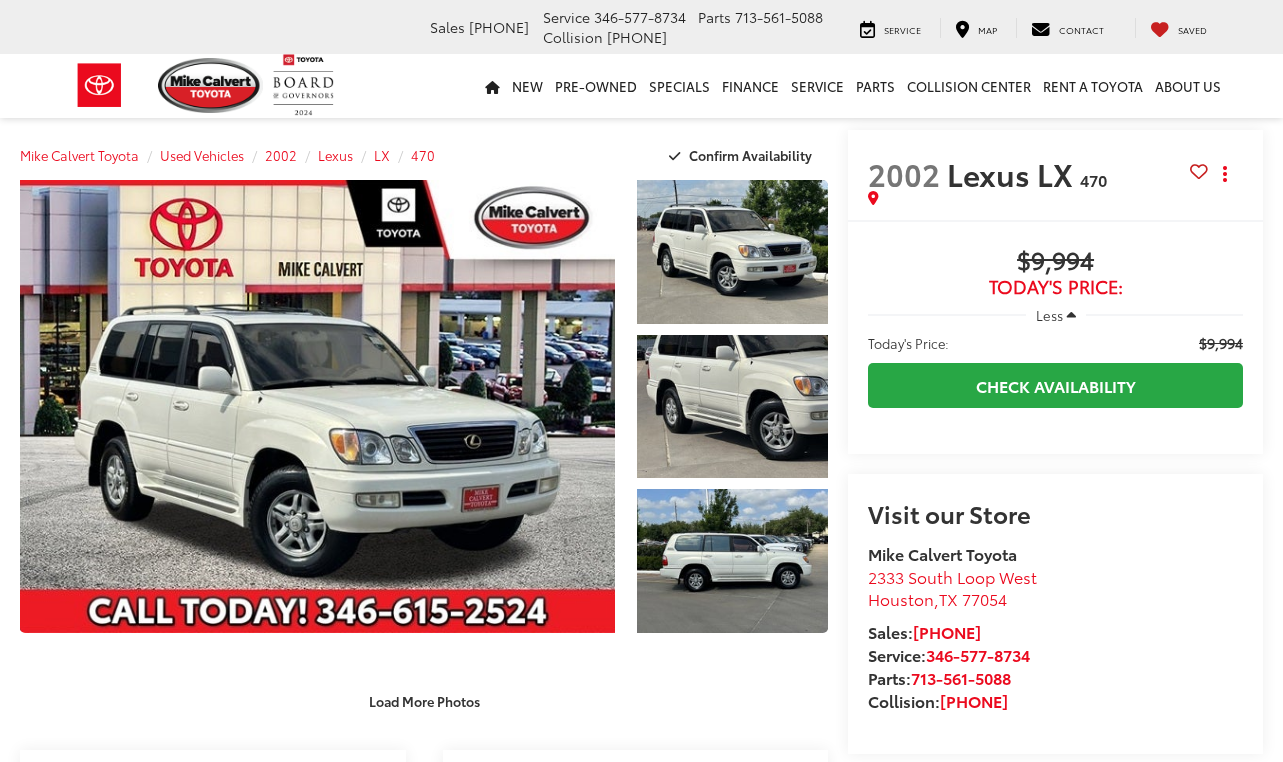 scroll, scrollTop: 0, scrollLeft: 0, axis: both 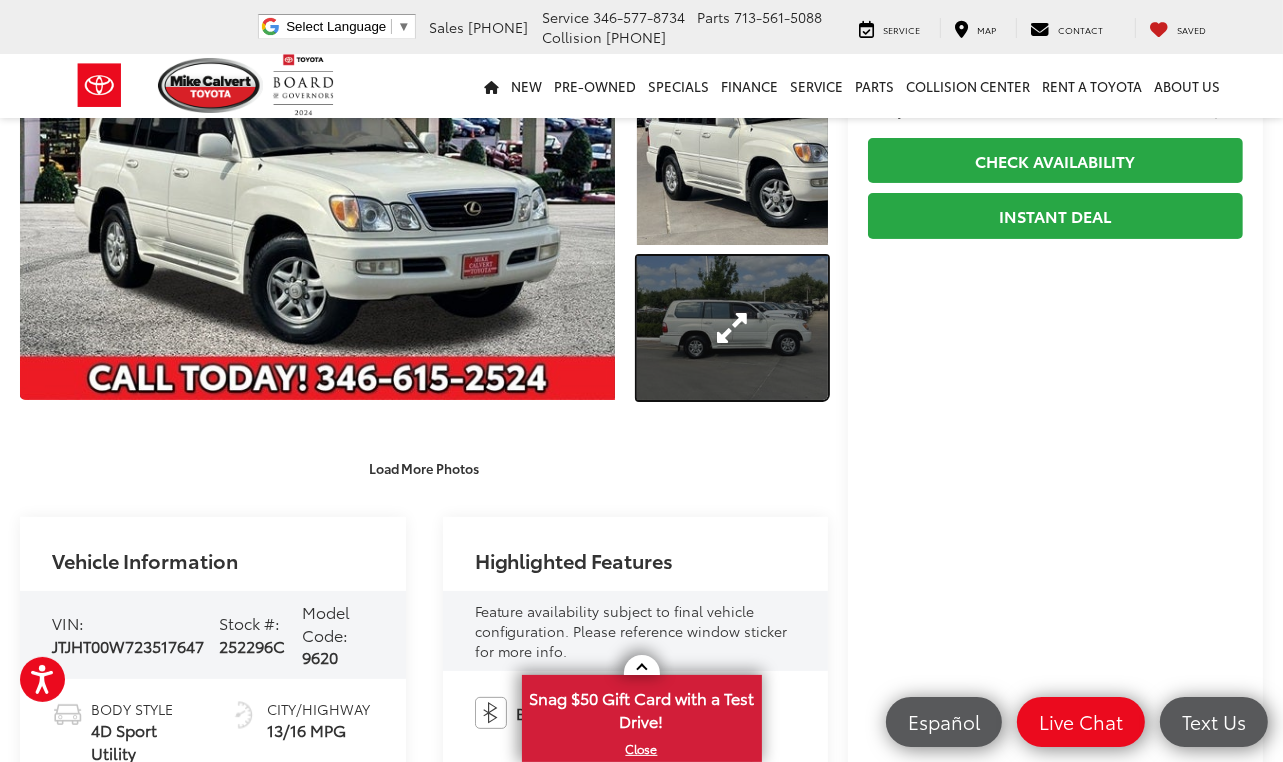 click at bounding box center (733, 328) 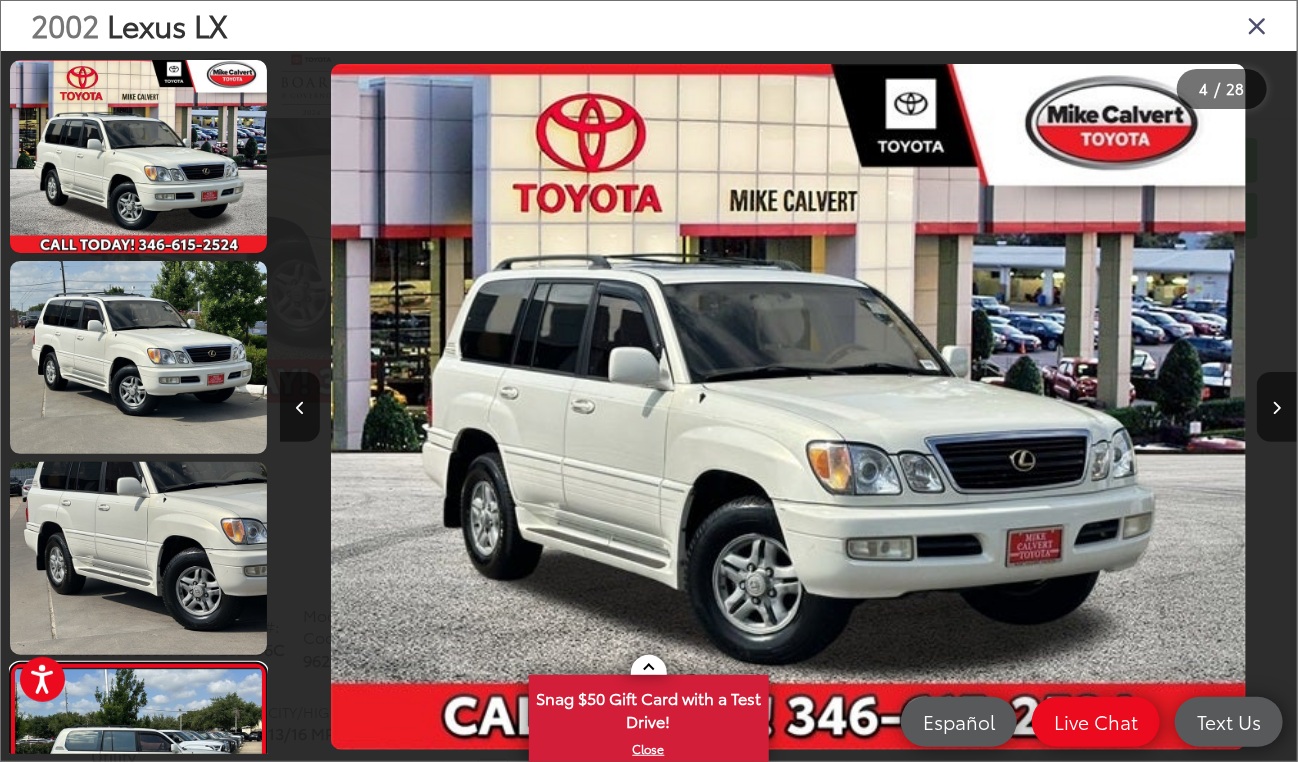 scroll, scrollTop: 128, scrollLeft: 0, axis: vertical 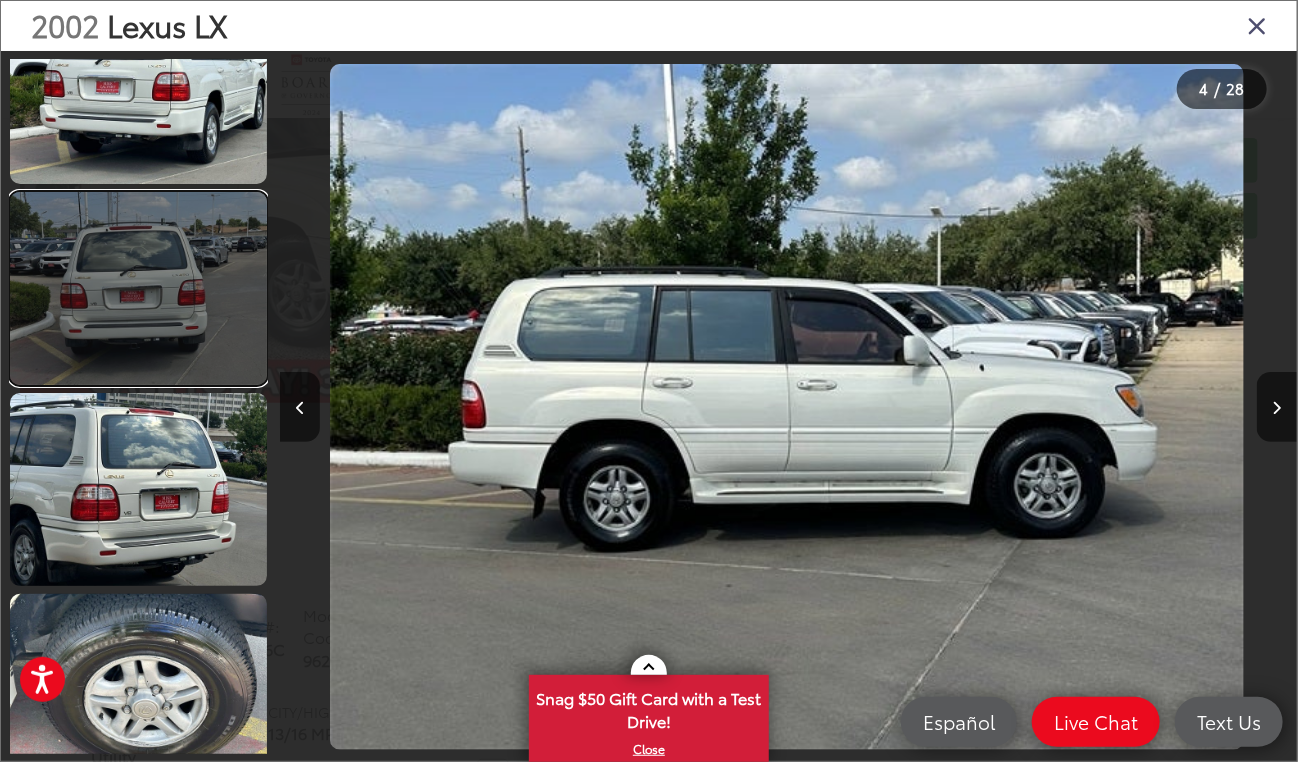 click at bounding box center (138, 288) 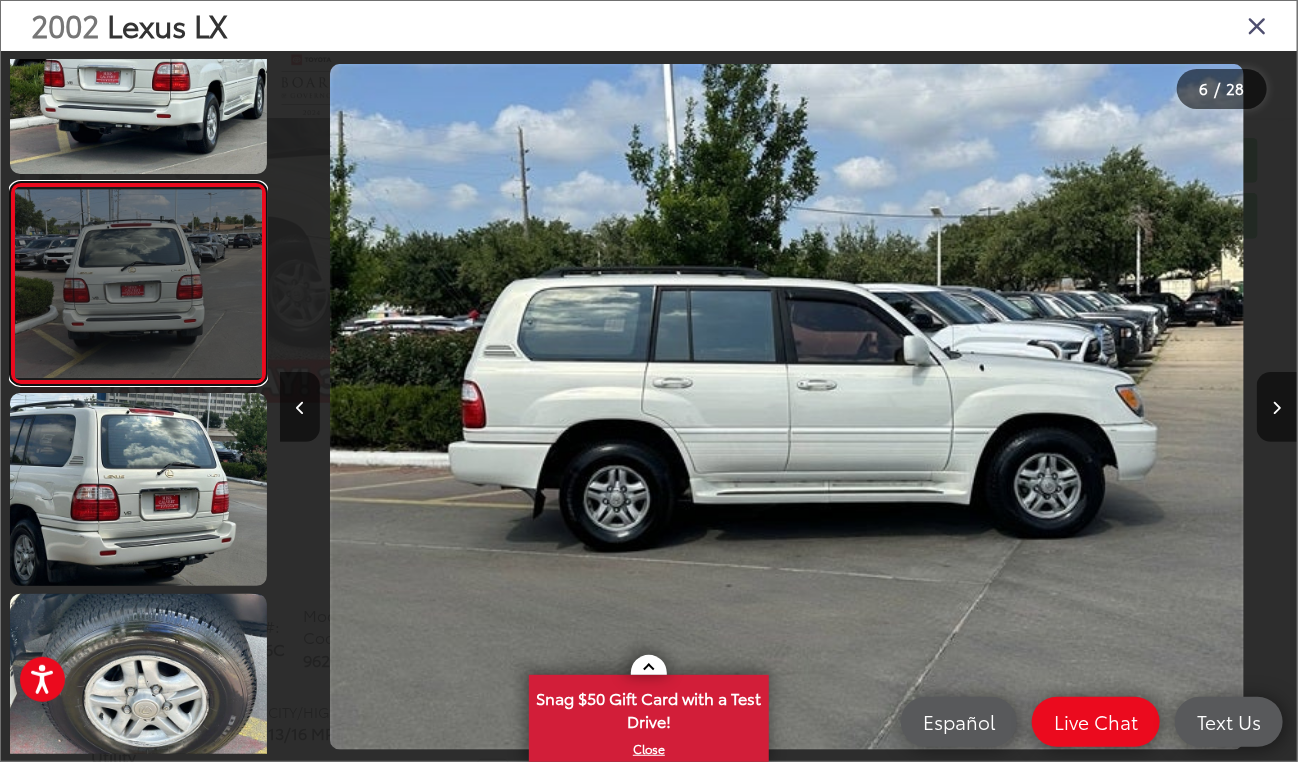 scroll, scrollTop: 817, scrollLeft: 0, axis: vertical 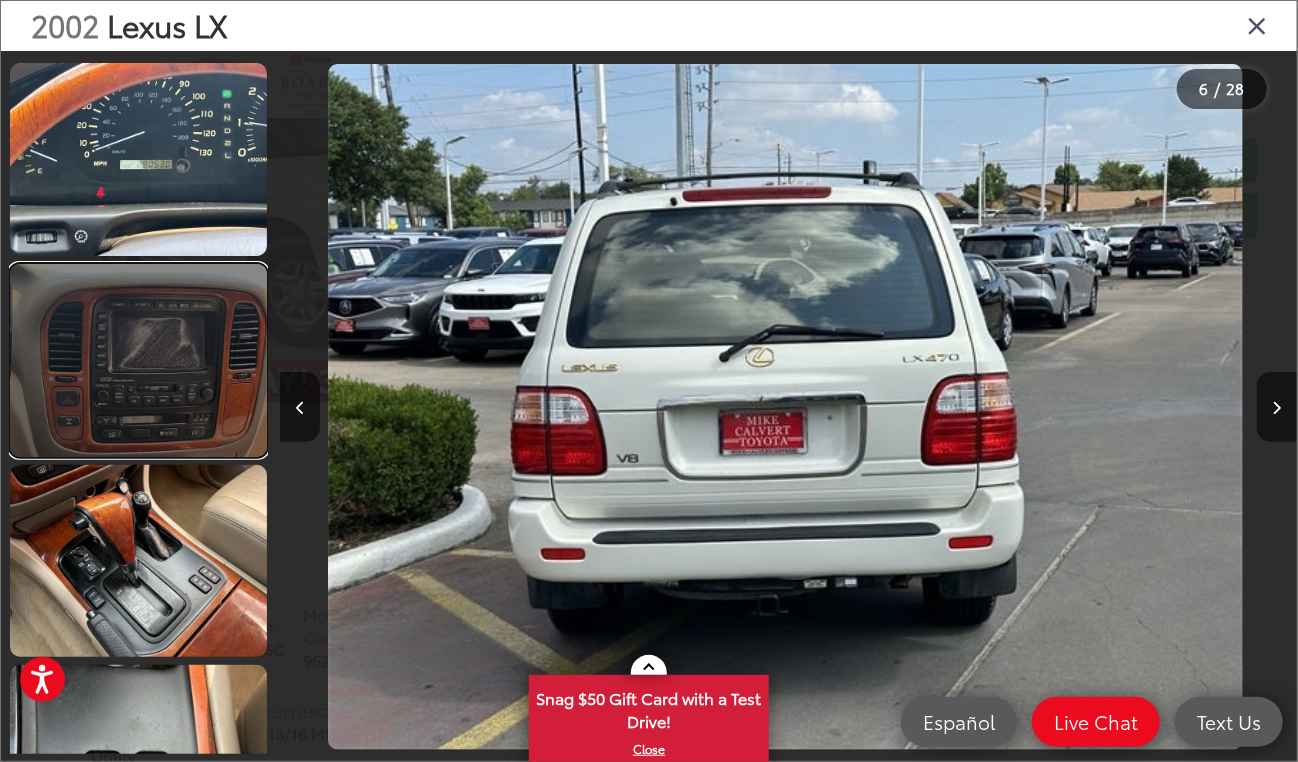 click at bounding box center [138, 360] 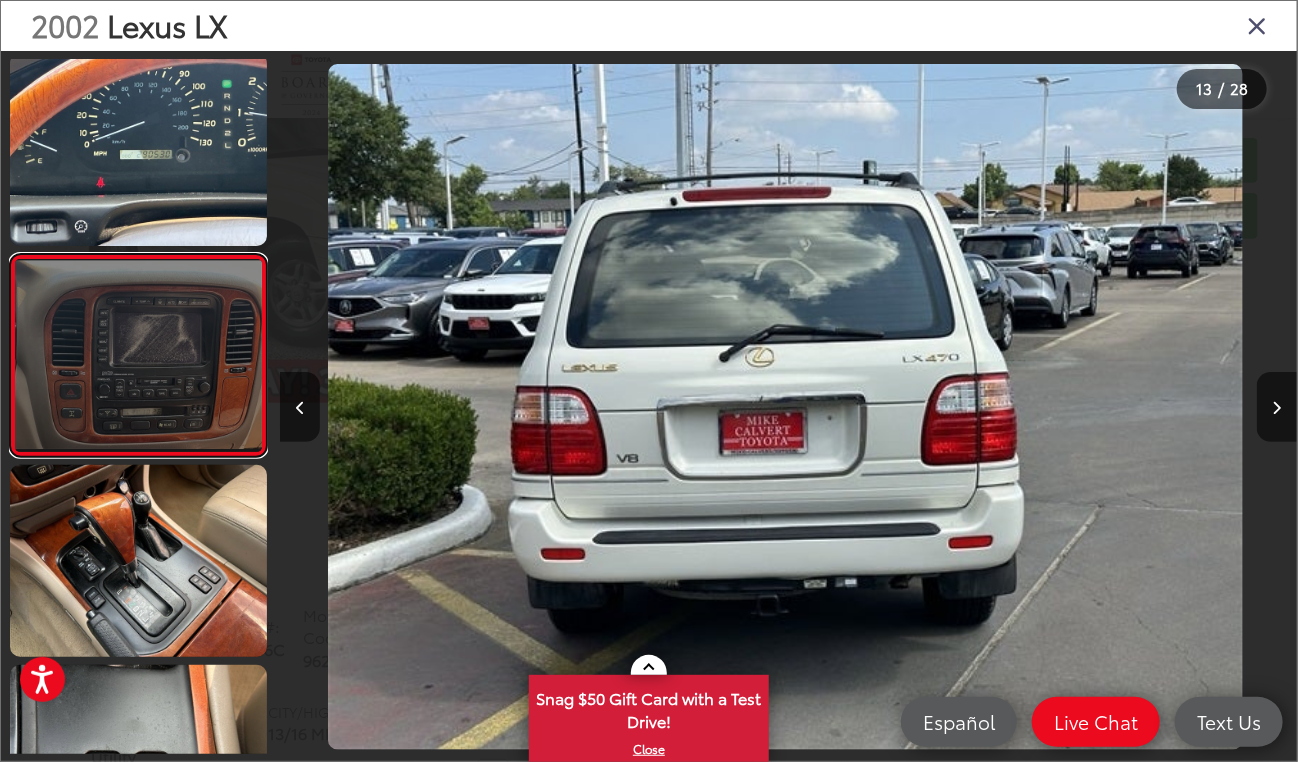 scroll, scrollTop: 2224, scrollLeft: 0, axis: vertical 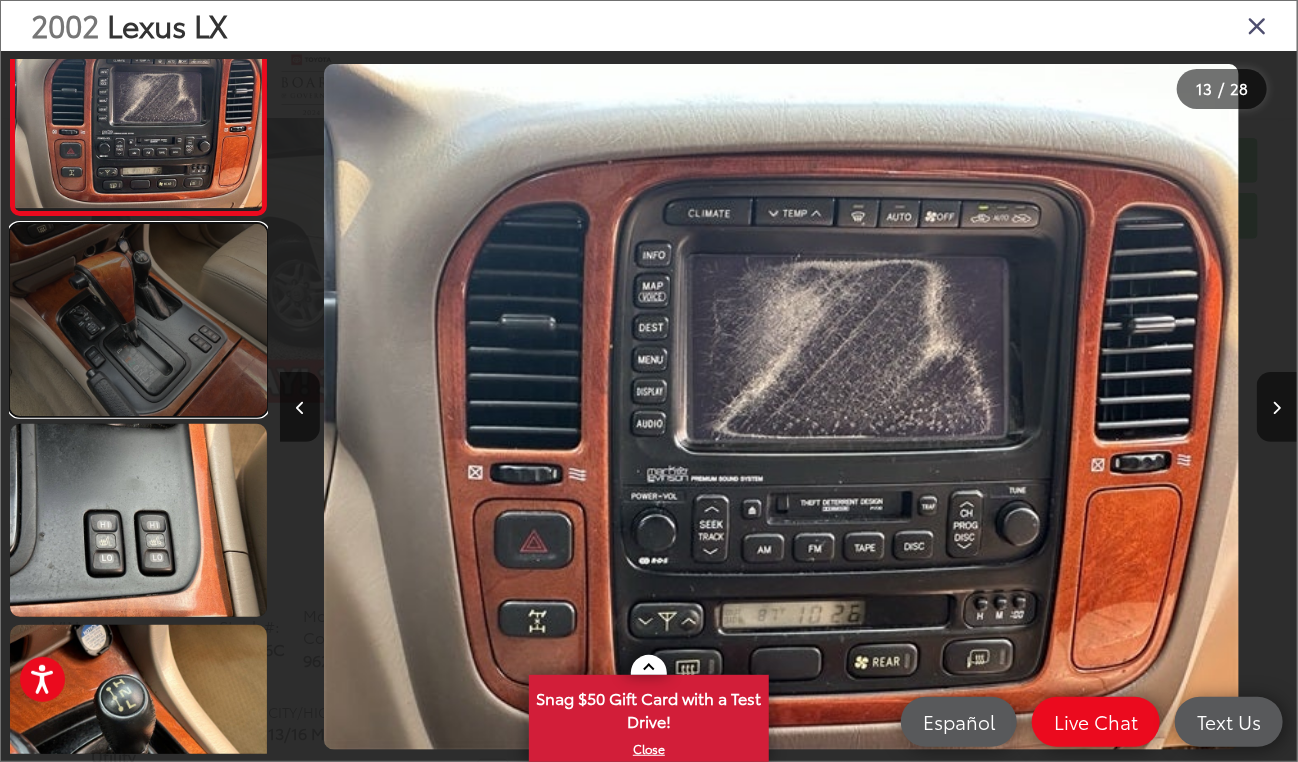 click at bounding box center (138, 320) 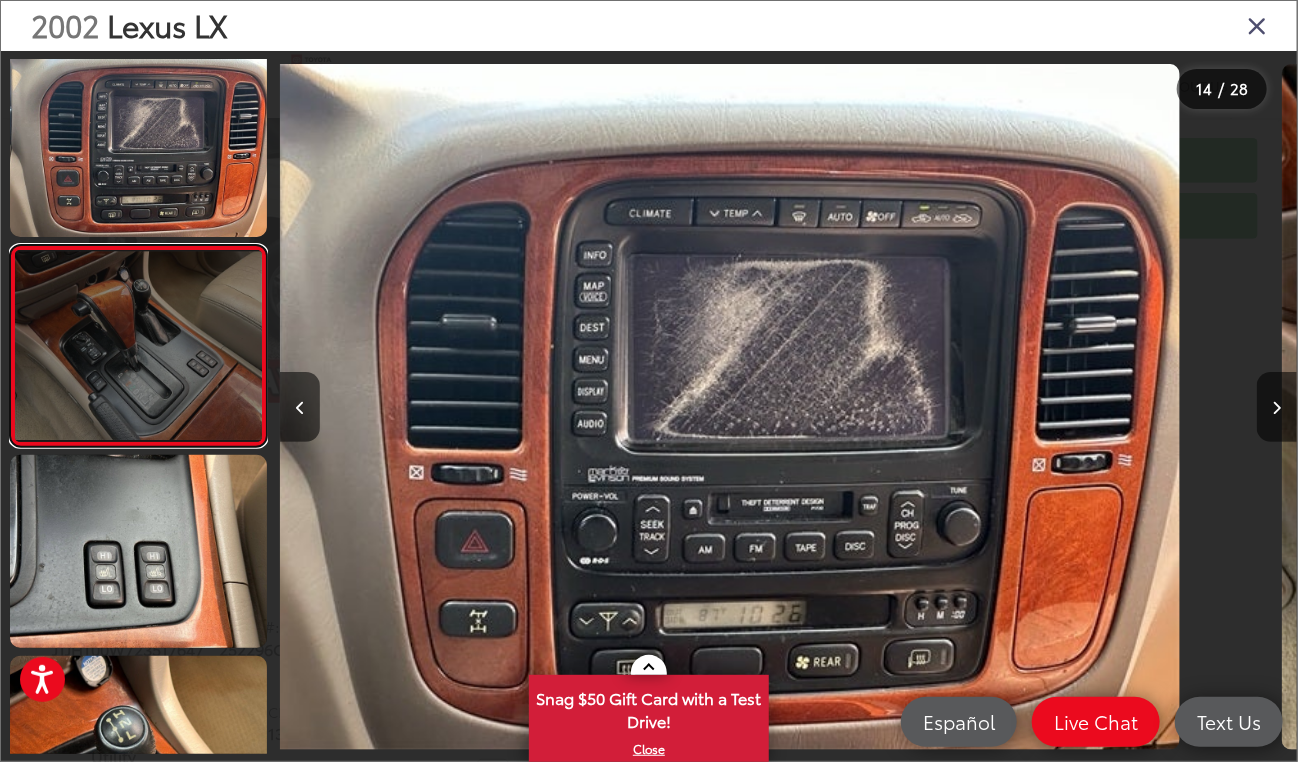scroll, scrollTop: 2425, scrollLeft: 0, axis: vertical 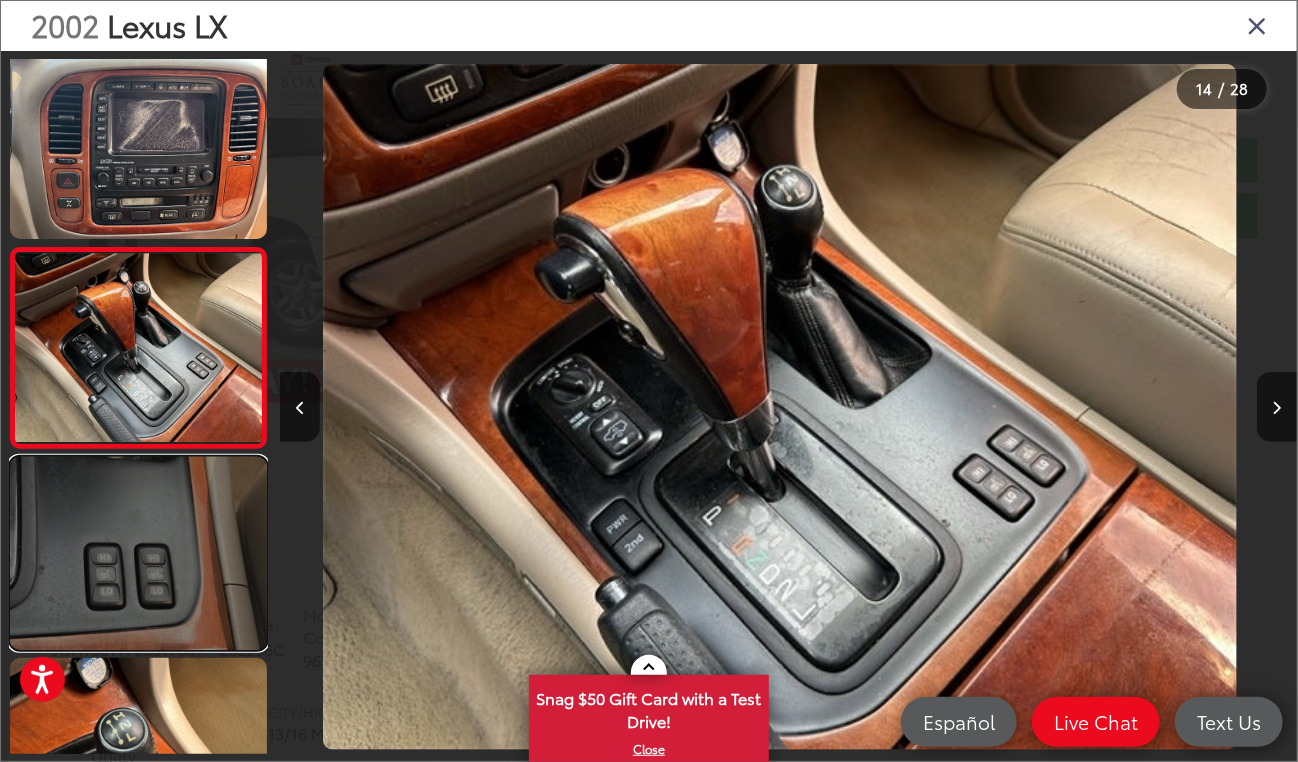 click at bounding box center (138, 553) 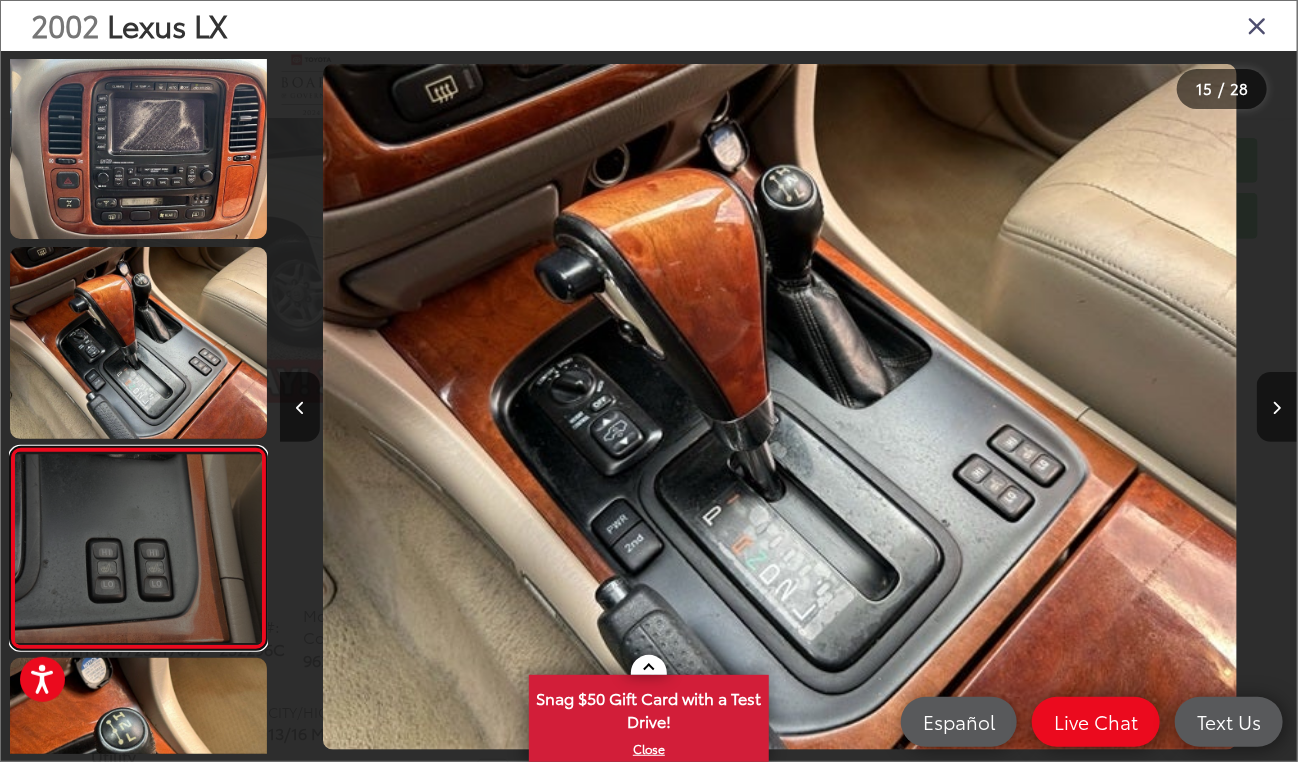 scroll, scrollTop: 0, scrollLeft: 13307, axis: horizontal 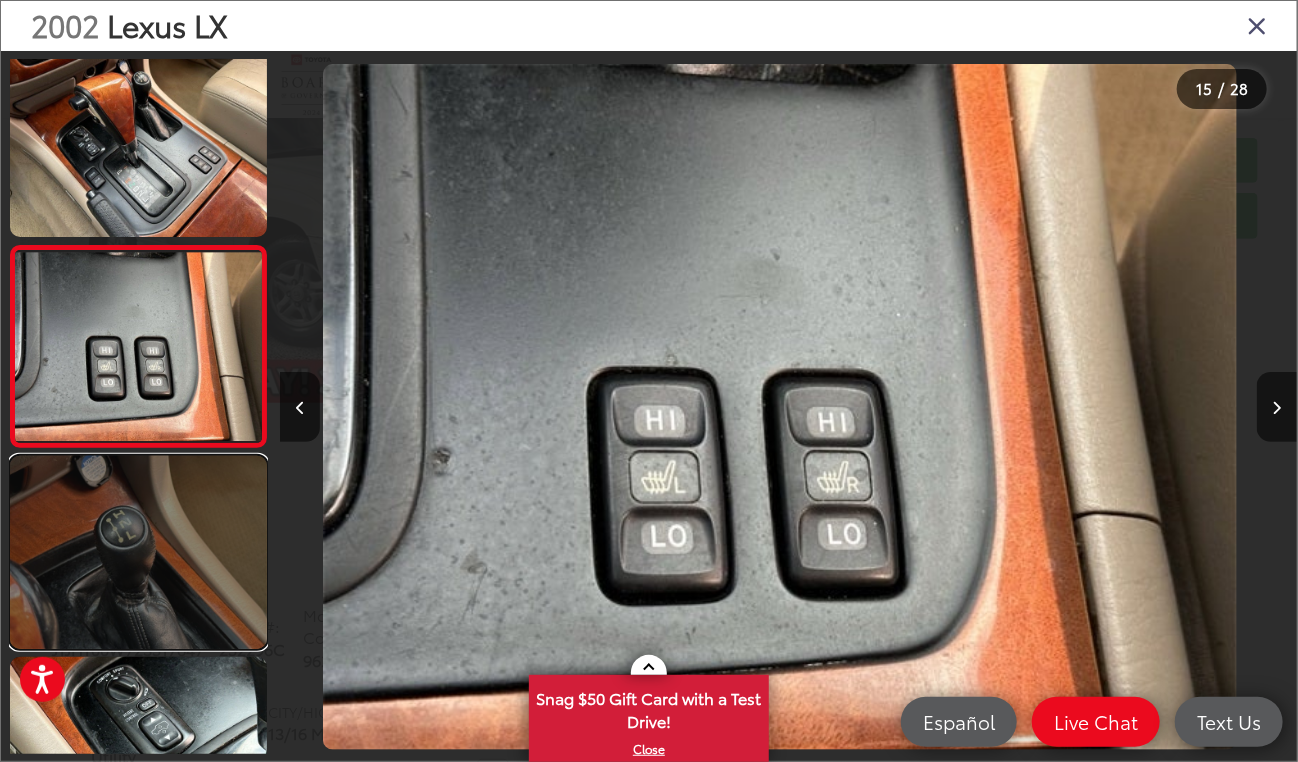click at bounding box center [138, 552] 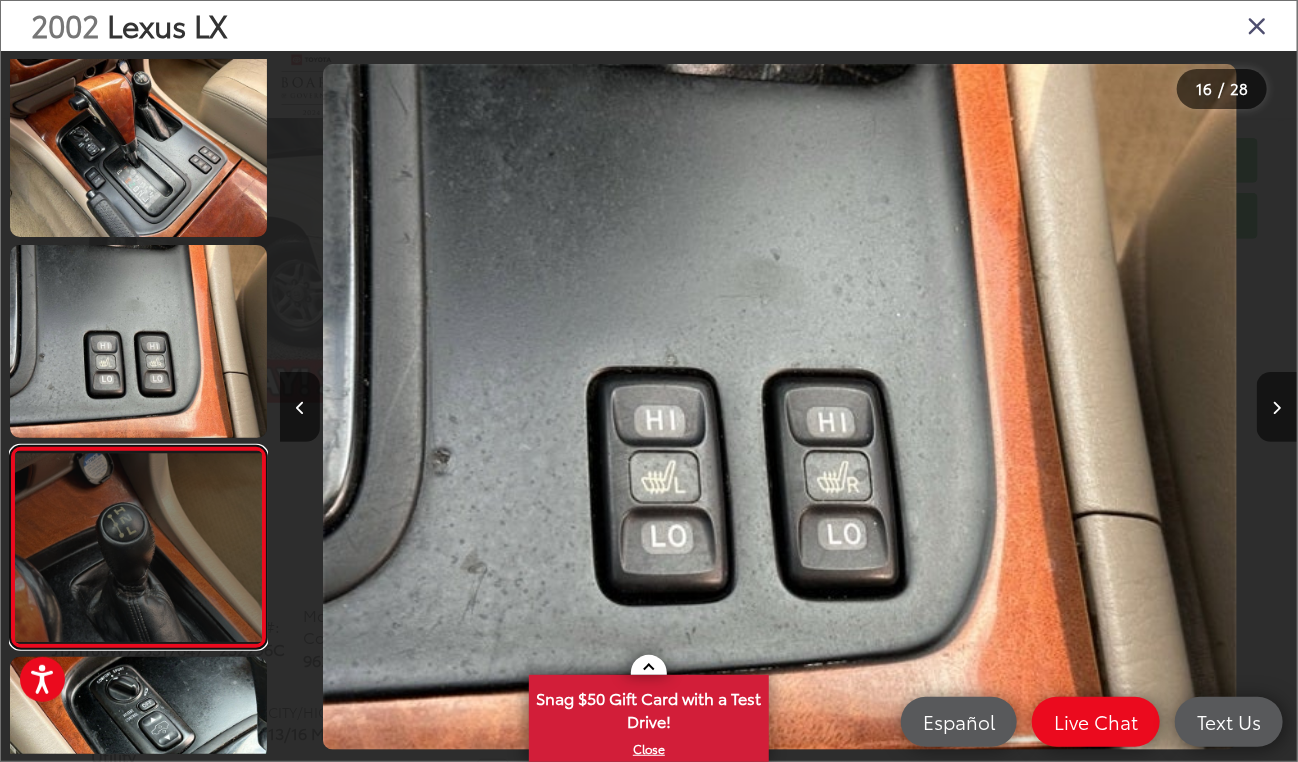 scroll, scrollTop: 0, scrollLeft: 14526, axis: horizontal 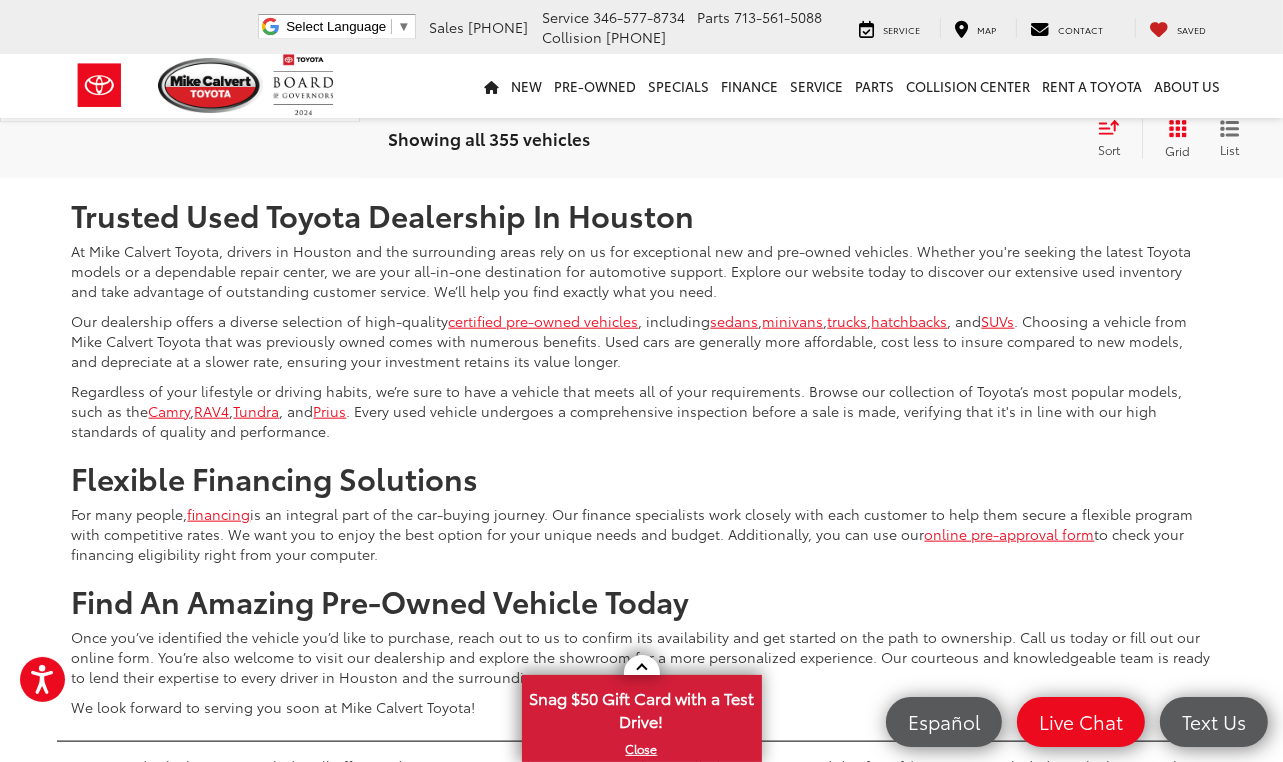 click on "3" at bounding box center [927, 119] 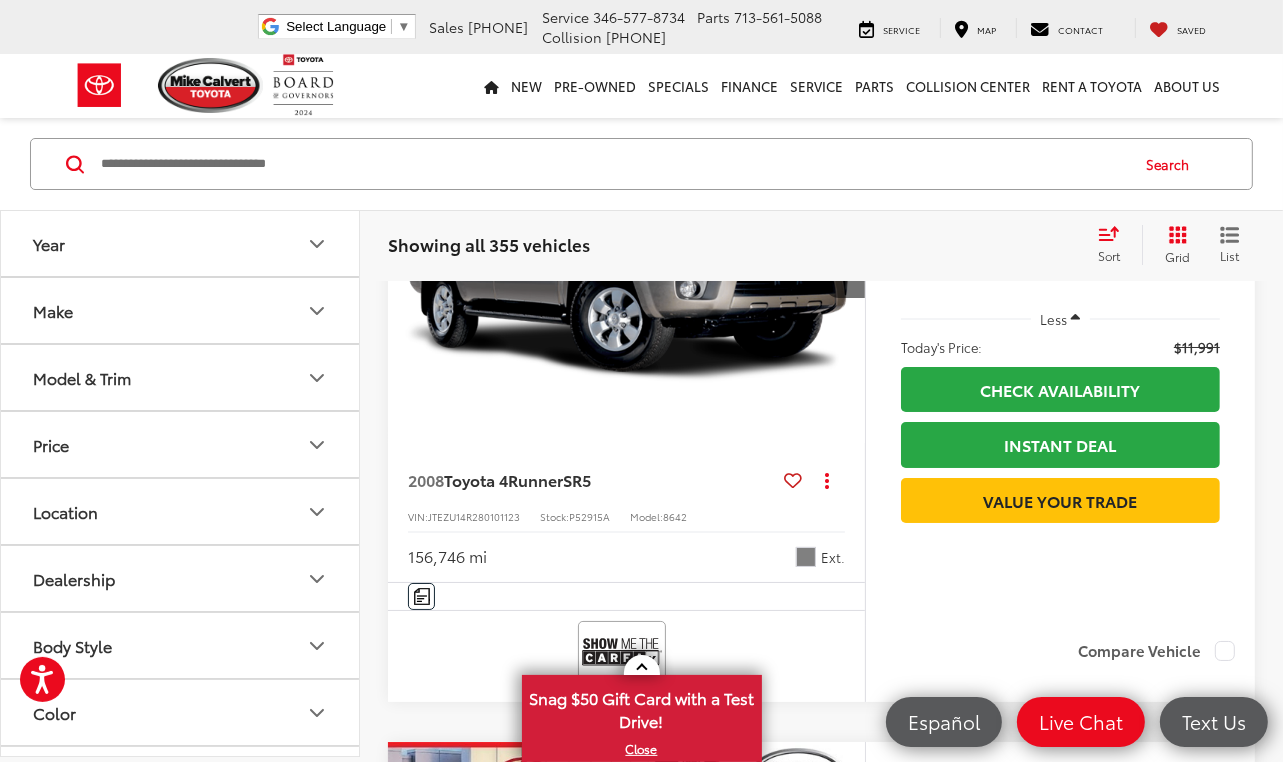 scroll, scrollTop: 6195, scrollLeft: 0, axis: vertical 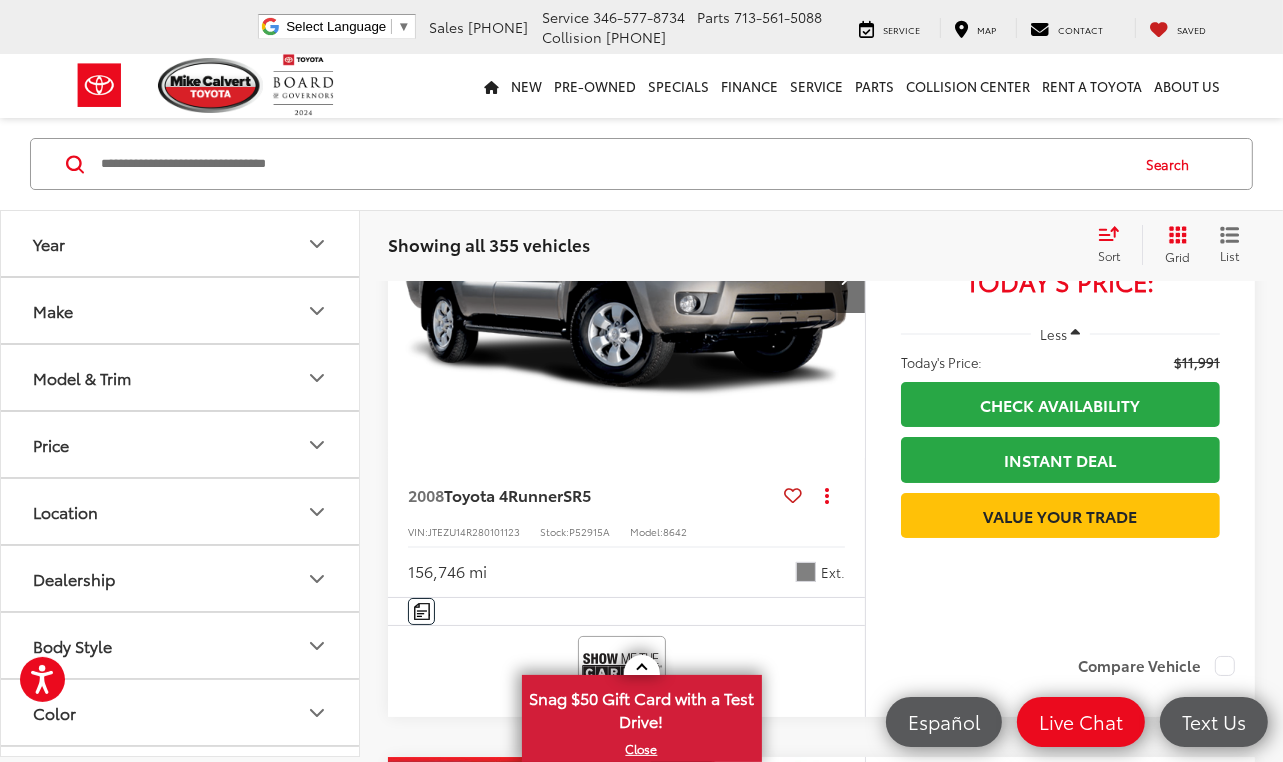 click at bounding box center [627, 279] 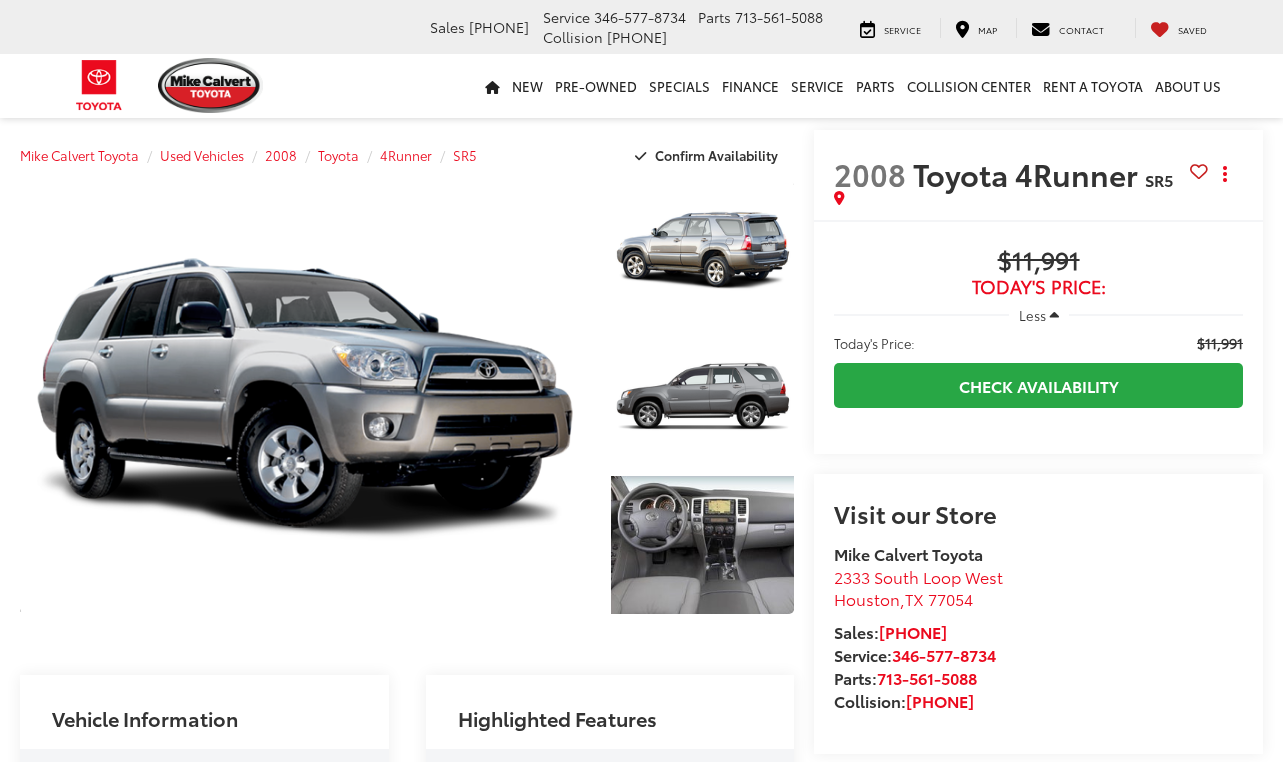 scroll, scrollTop: 0, scrollLeft: 0, axis: both 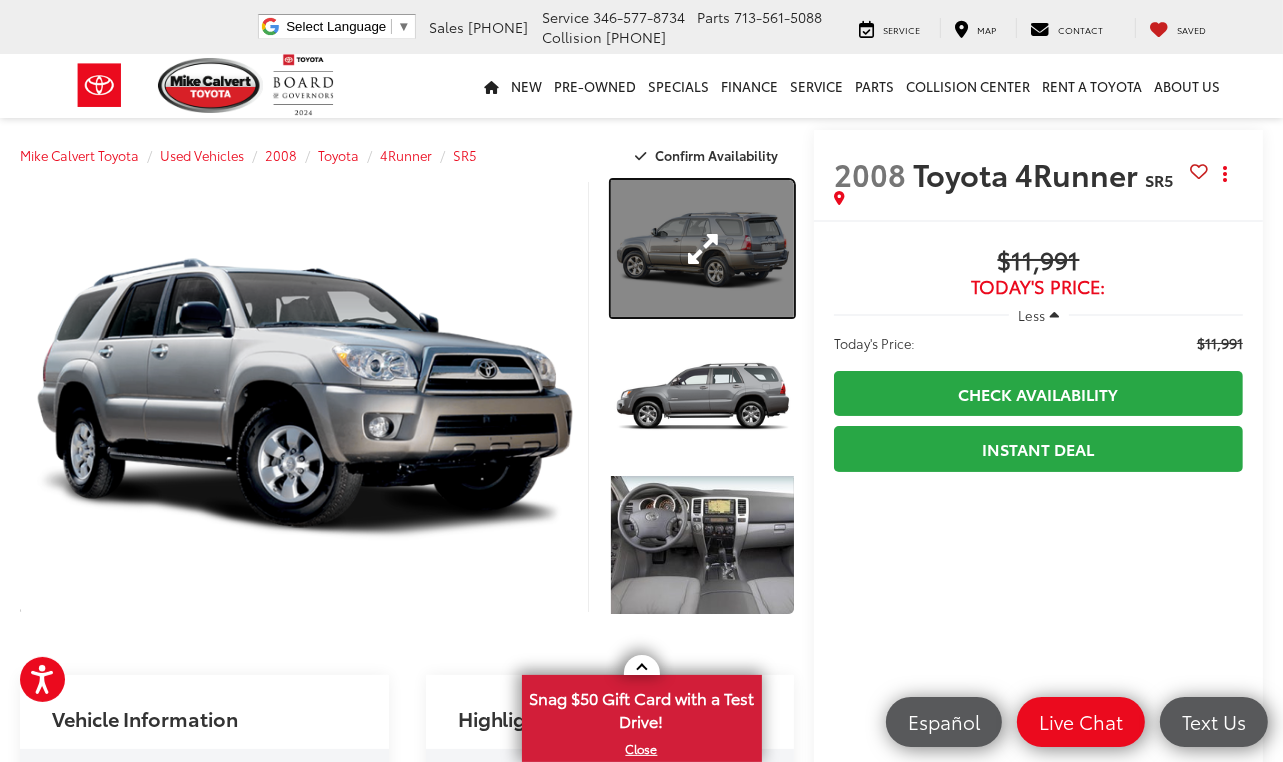 click at bounding box center (702, 248) 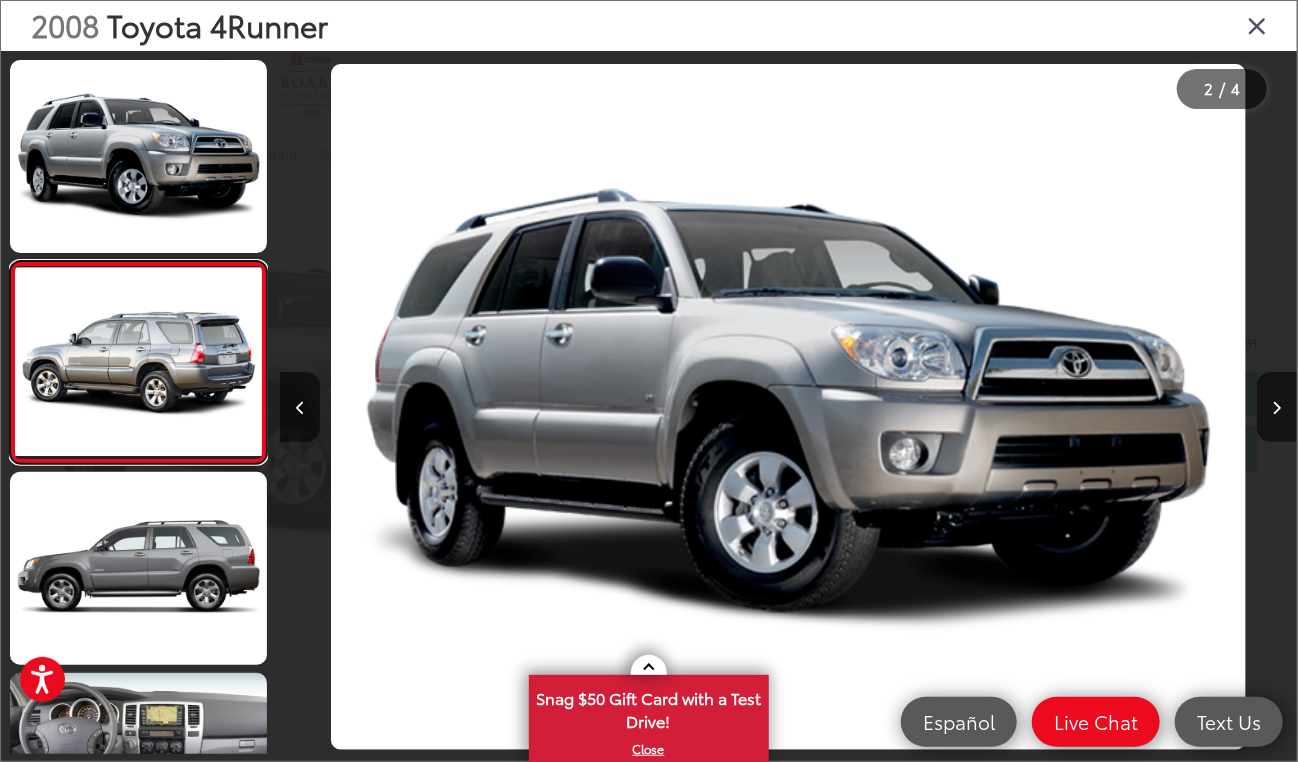 scroll, scrollTop: 0, scrollLeft: 105, axis: horizontal 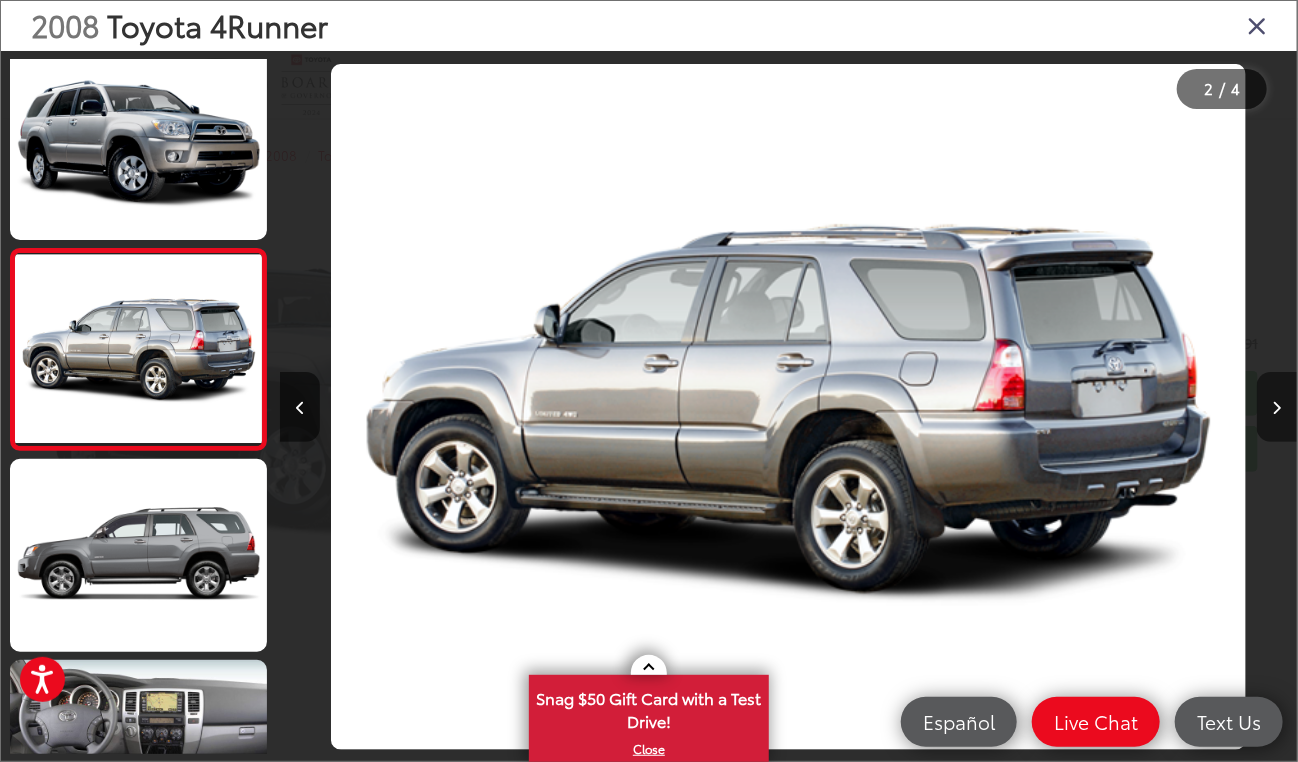 click at bounding box center [1277, 407] 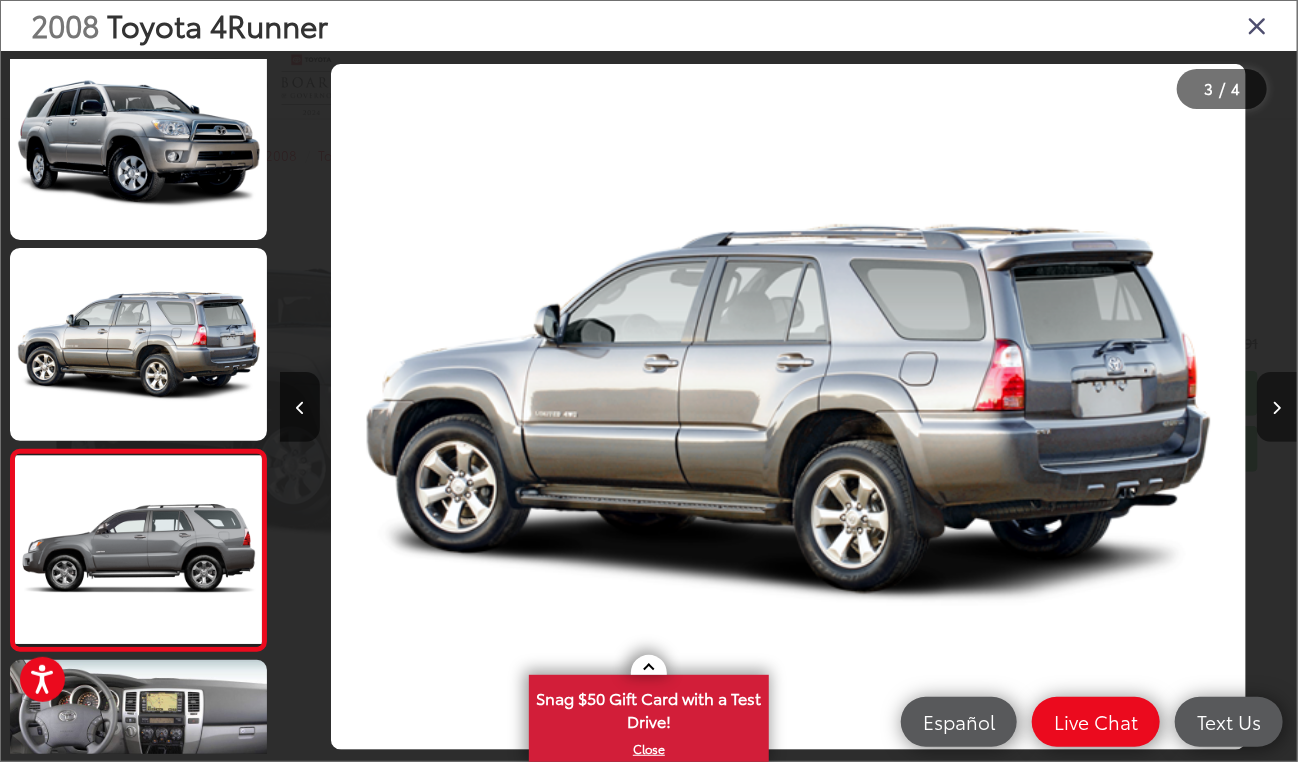 scroll, scrollTop: 0, scrollLeft: 1344, axis: horizontal 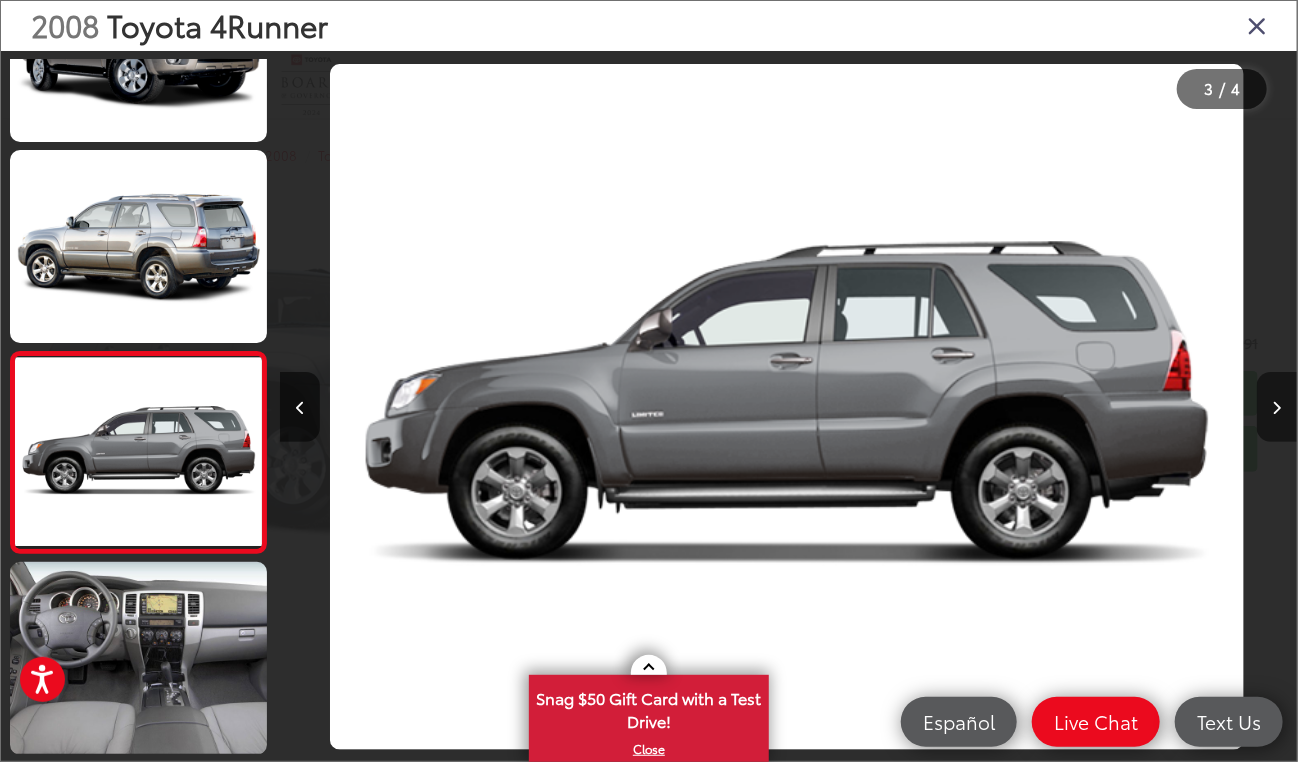 click at bounding box center [1277, 408] 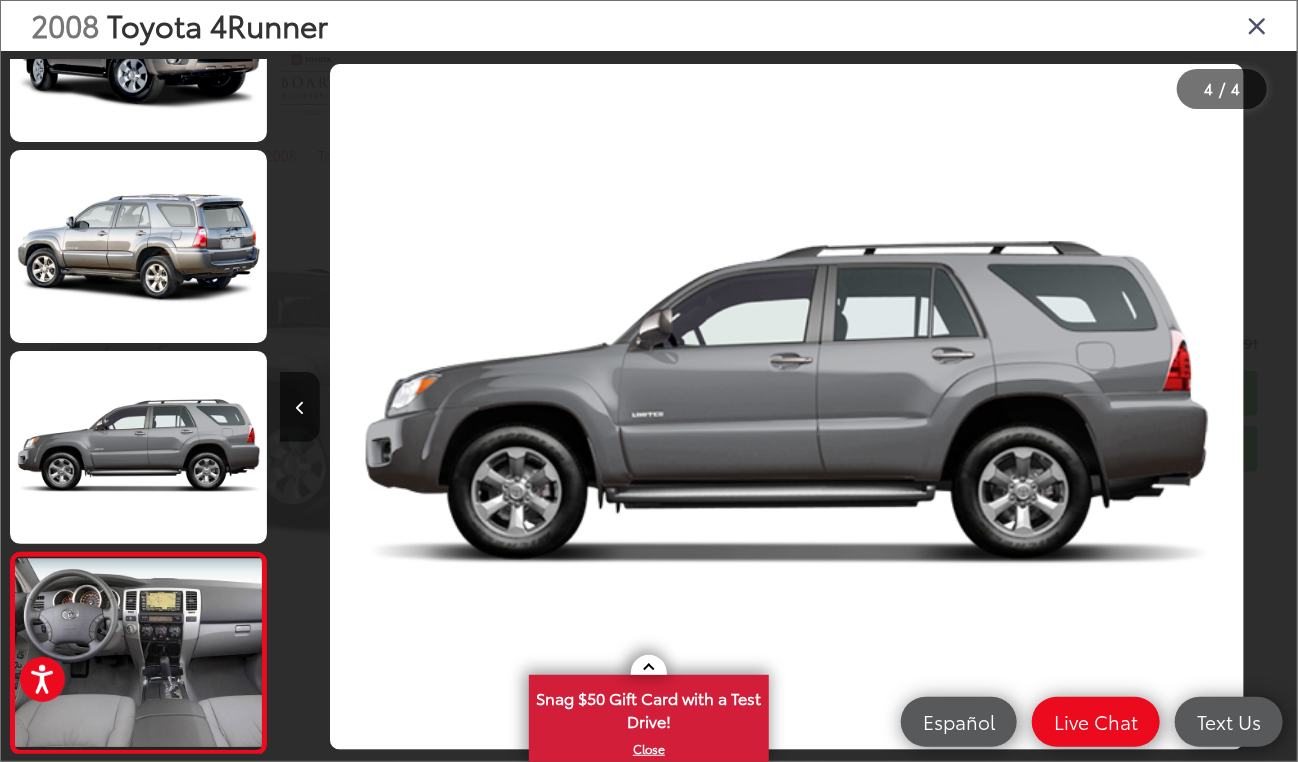 scroll, scrollTop: 111, scrollLeft: 0, axis: vertical 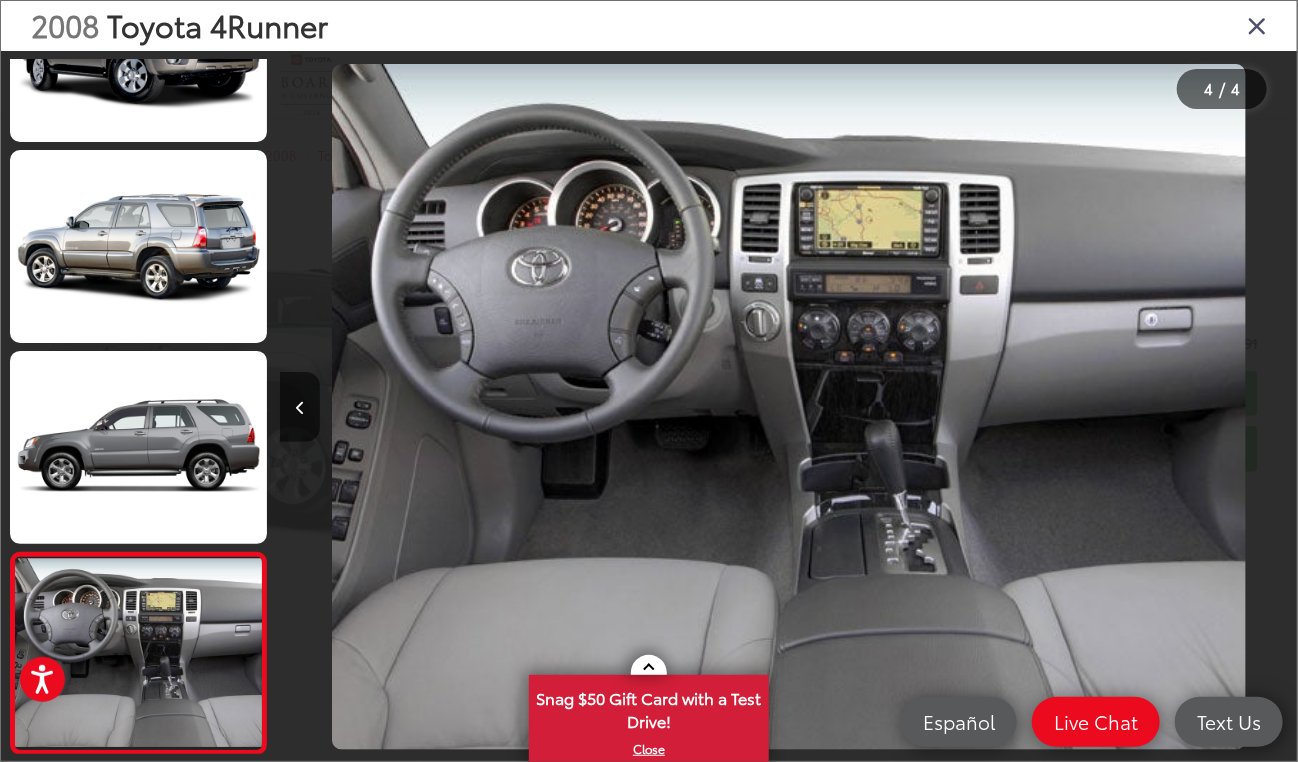 click at bounding box center [1170, 407] 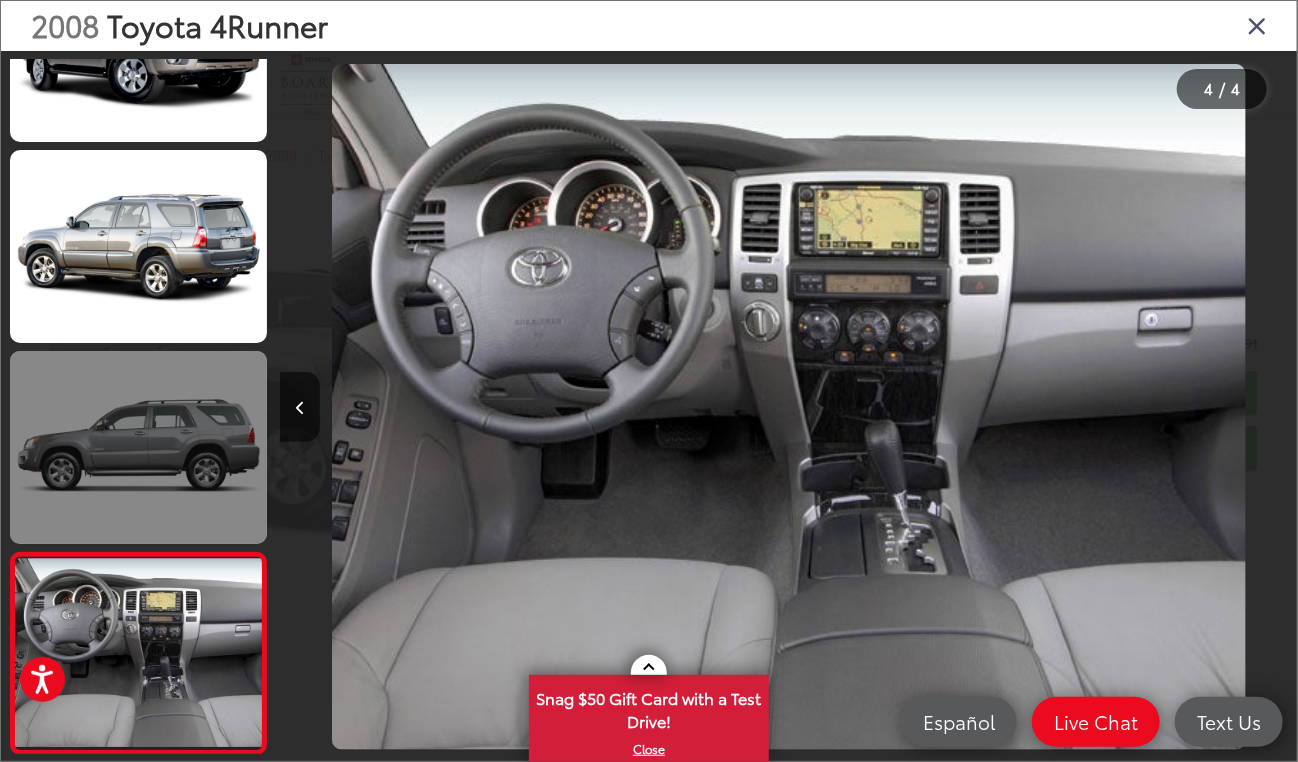 scroll, scrollTop: 0, scrollLeft: 0, axis: both 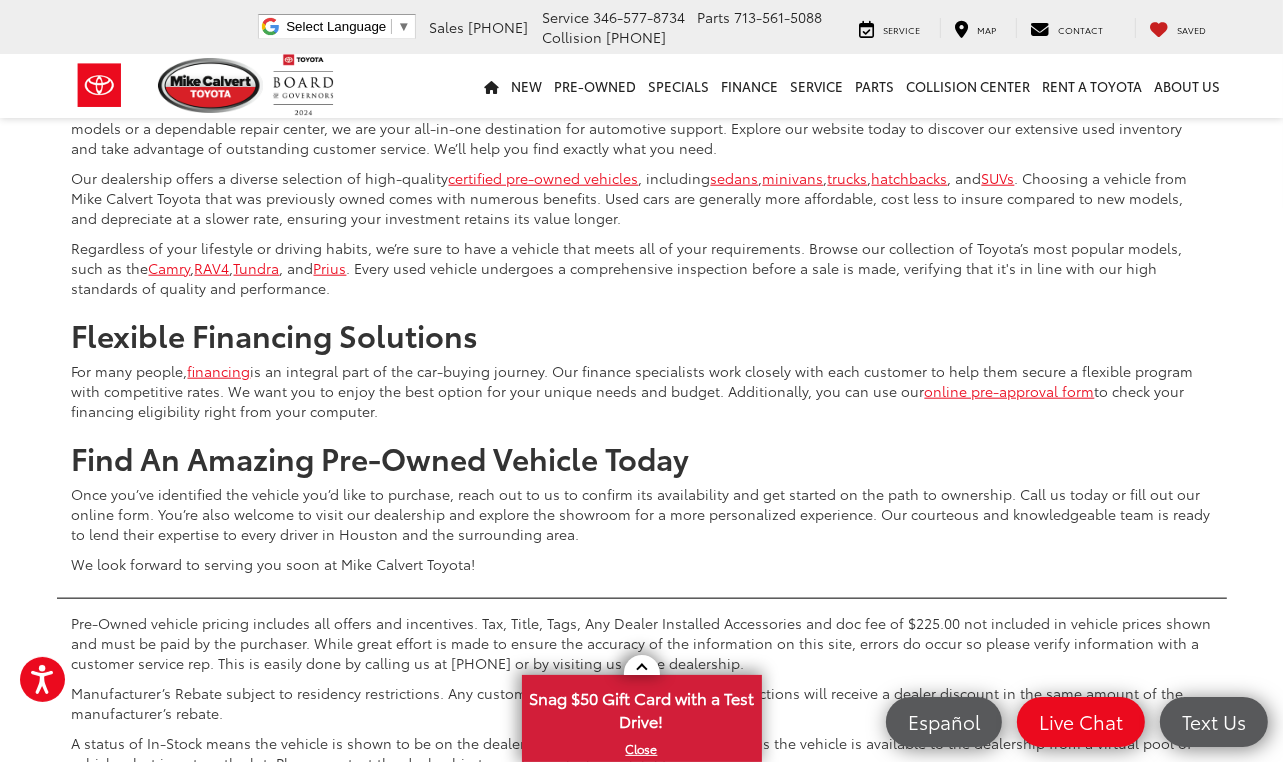 click on "1" at bounding box center [868, -24] 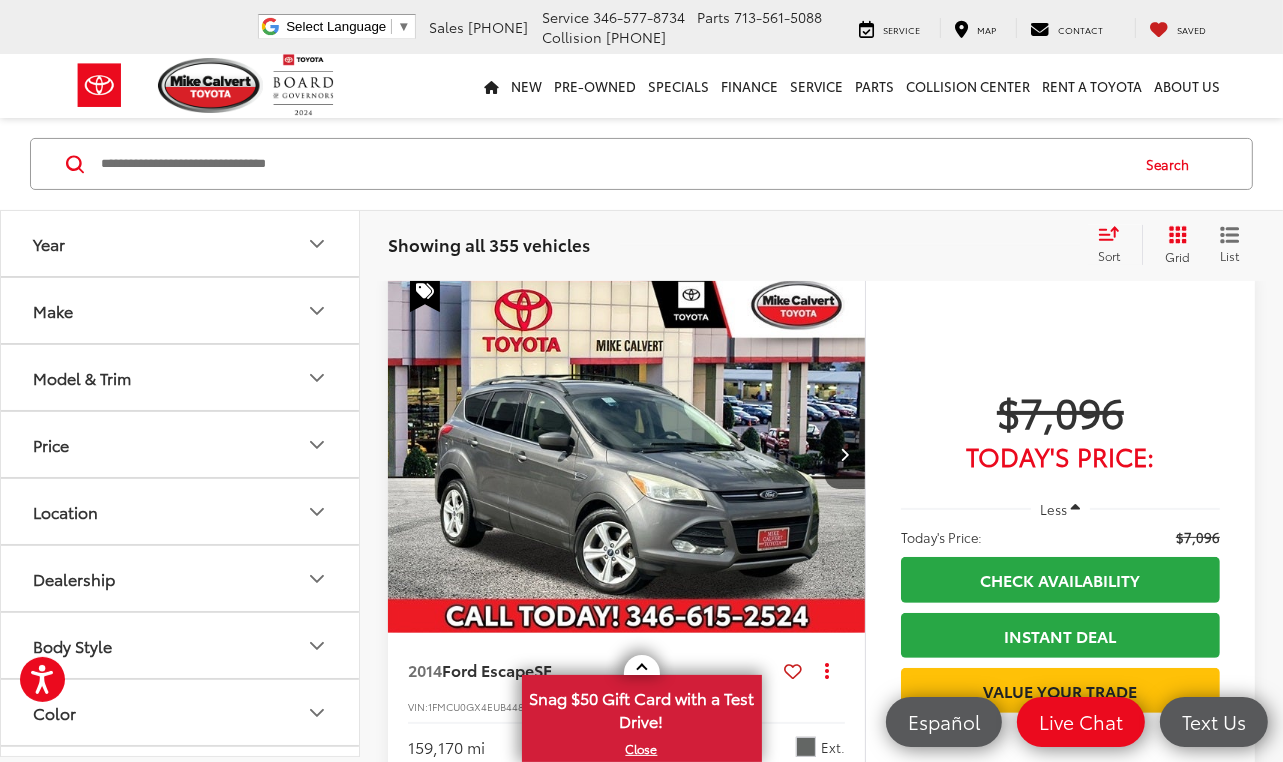 scroll, scrollTop: 6895, scrollLeft: 0, axis: vertical 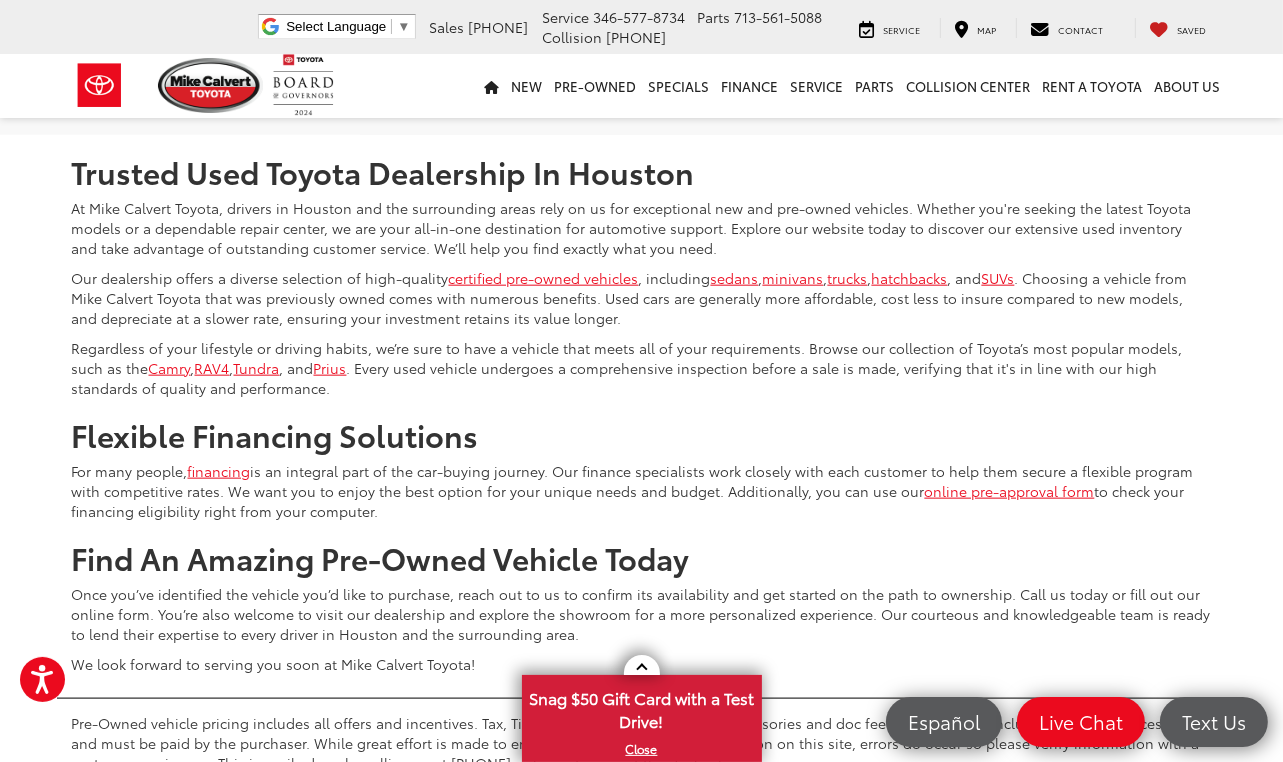 click on "5" at bounding box center [987, 76] 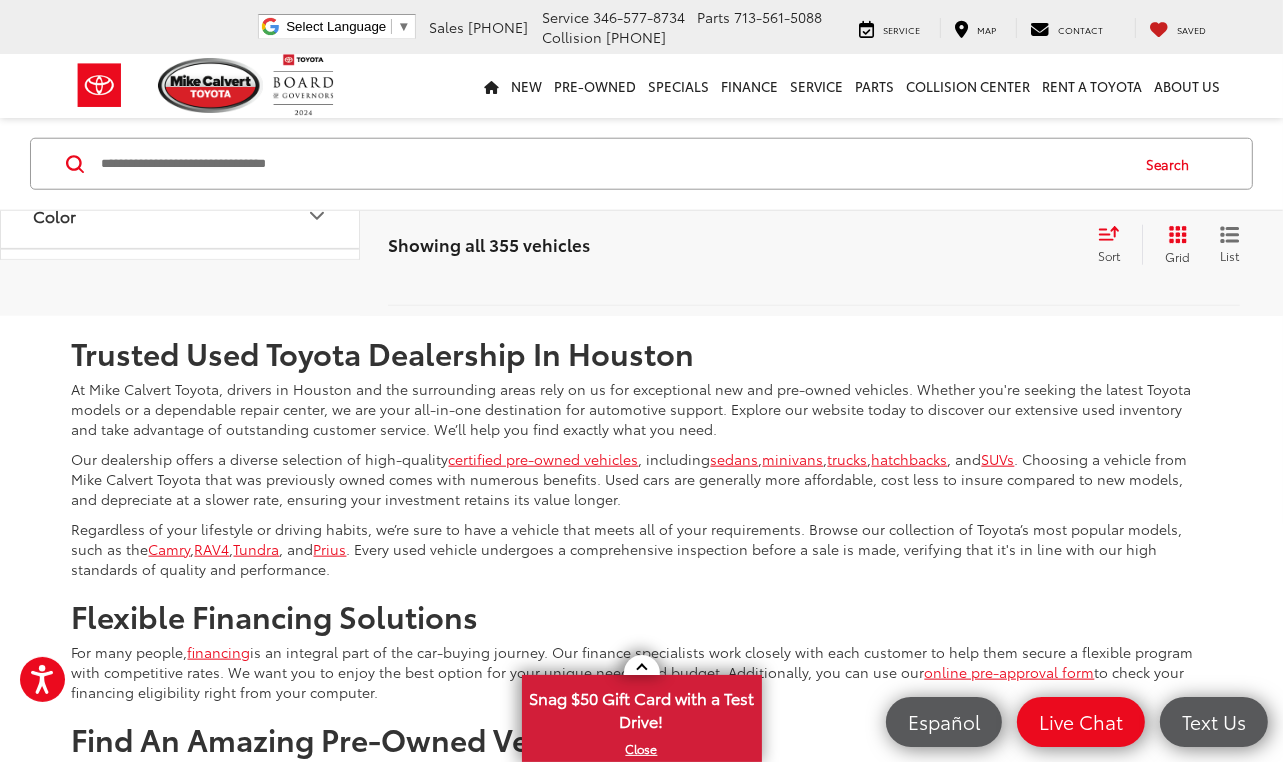 scroll, scrollTop: 8062, scrollLeft: 0, axis: vertical 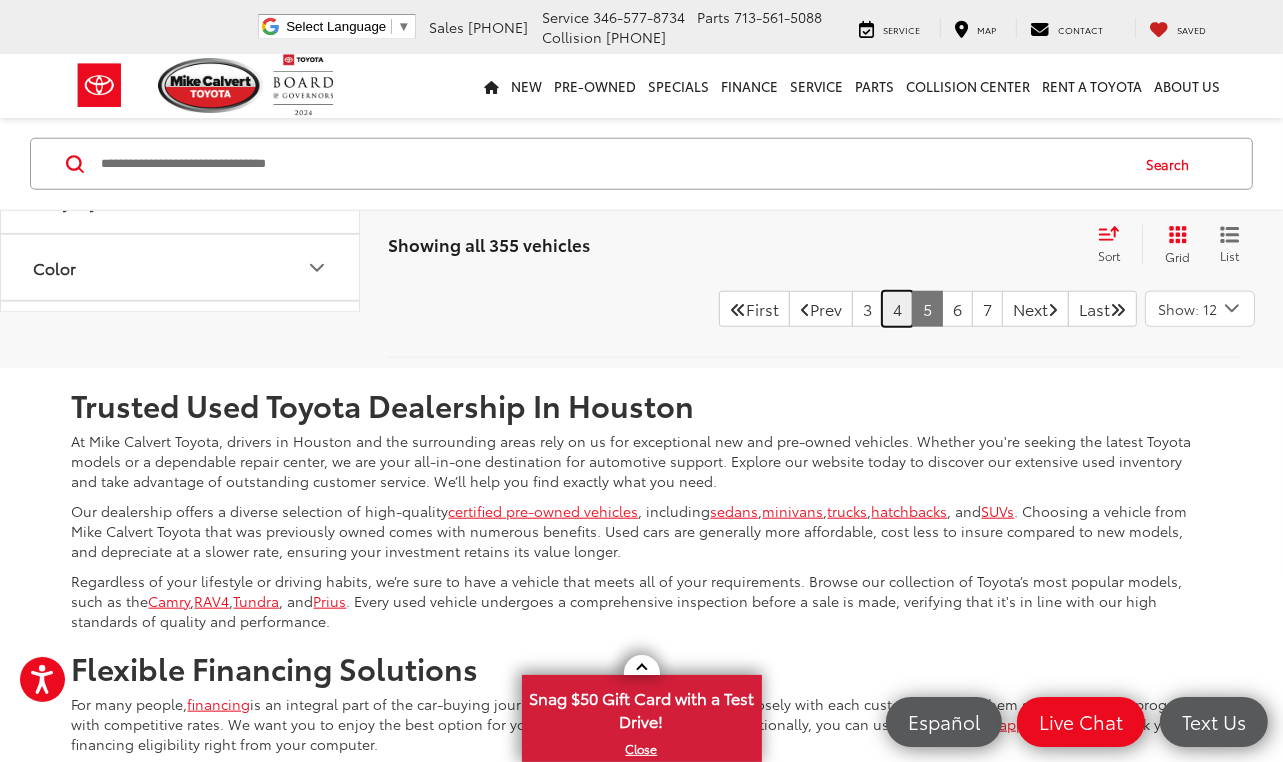 click on "4" at bounding box center (897, 309) 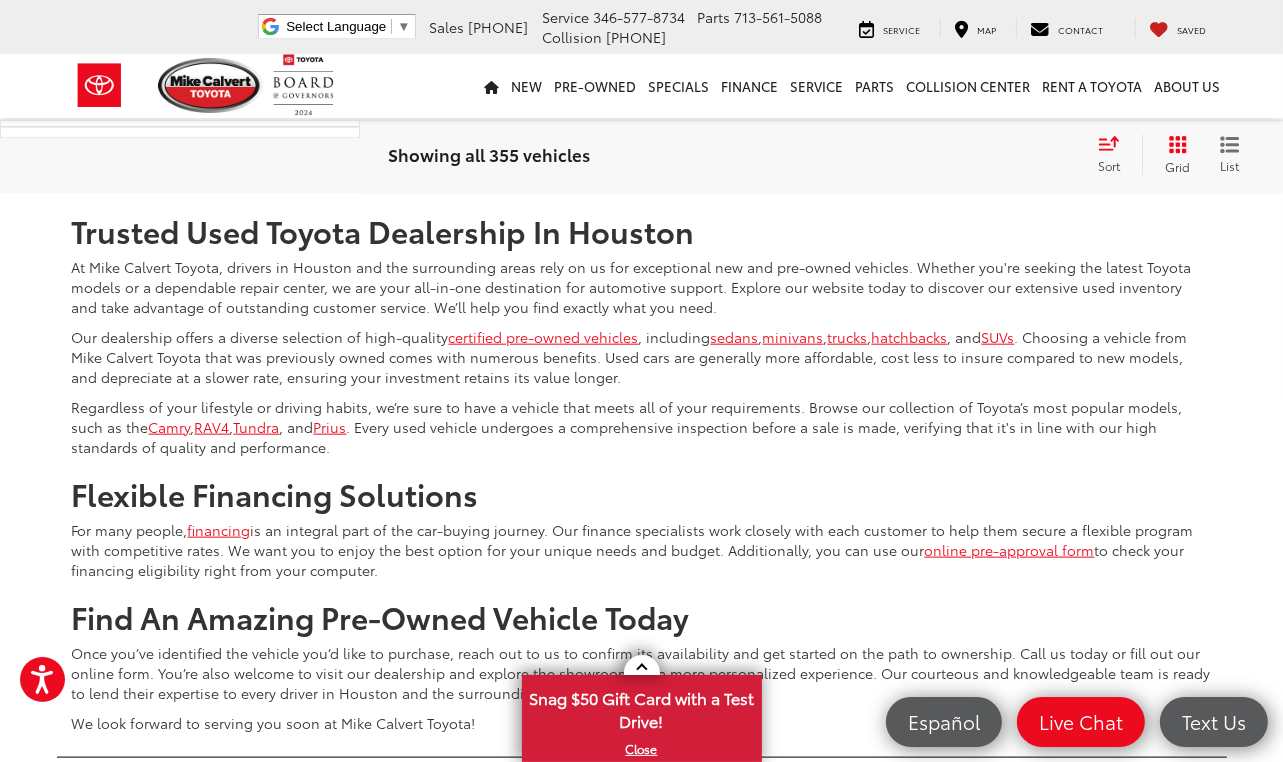 scroll, scrollTop: 8295, scrollLeft: 0, axis: vertical 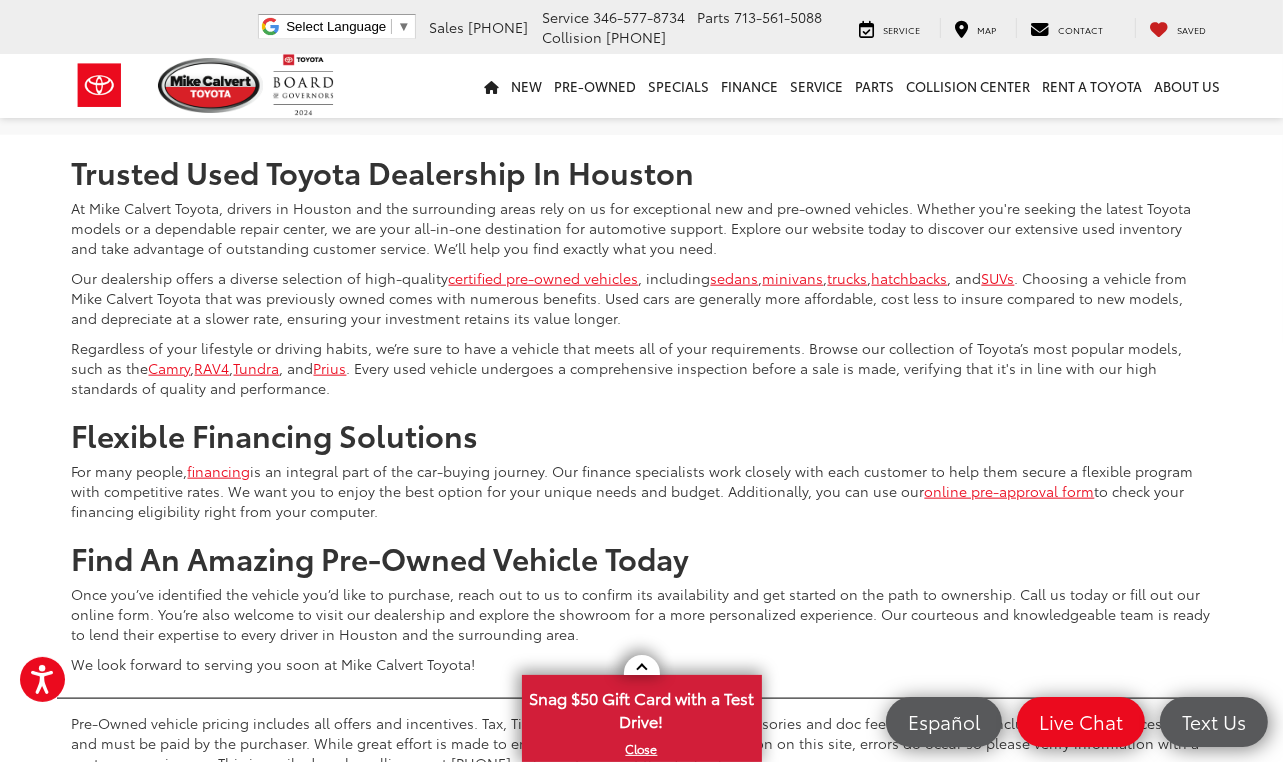 click on "3" at bounding box center (897, 76) 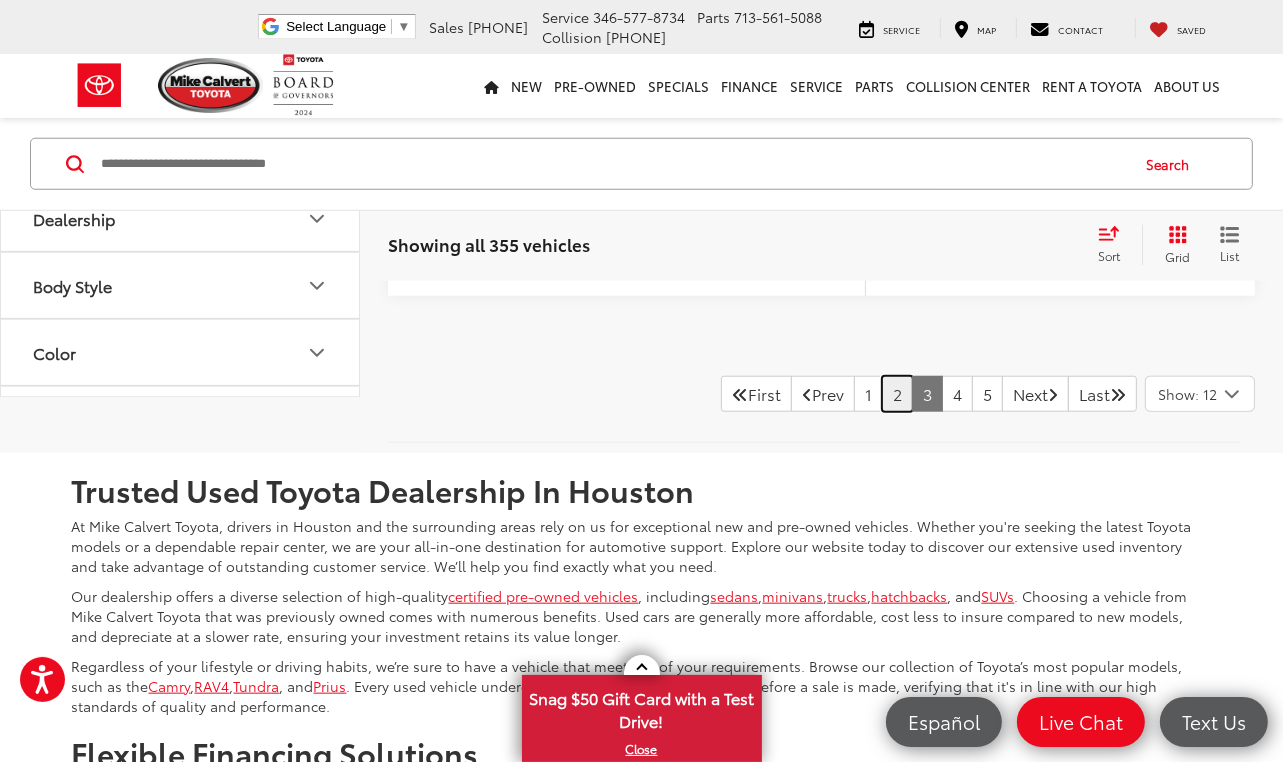 scroll, scrollTop: 7828, scrollLeft: 0, axis: vertical 